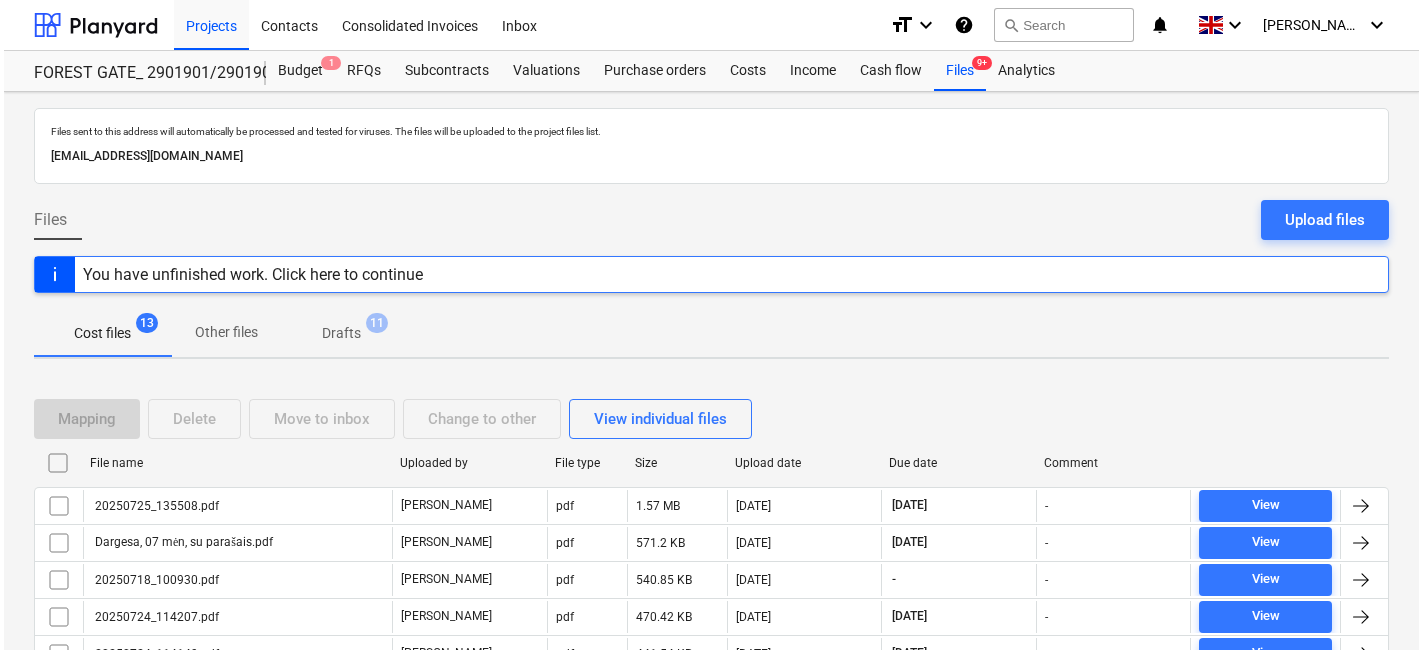 scroll, scrollTop: 0, scrollLeft: 0, axis: both 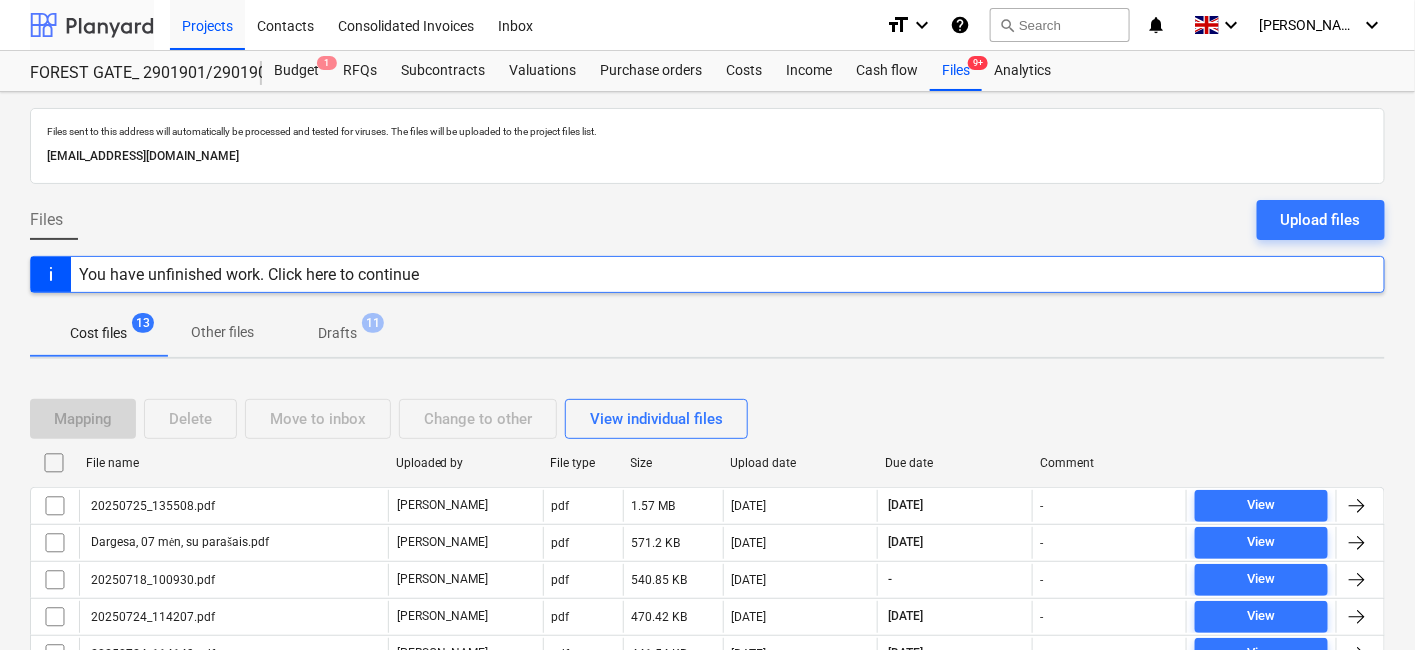 click at bounding box center [92, 25] 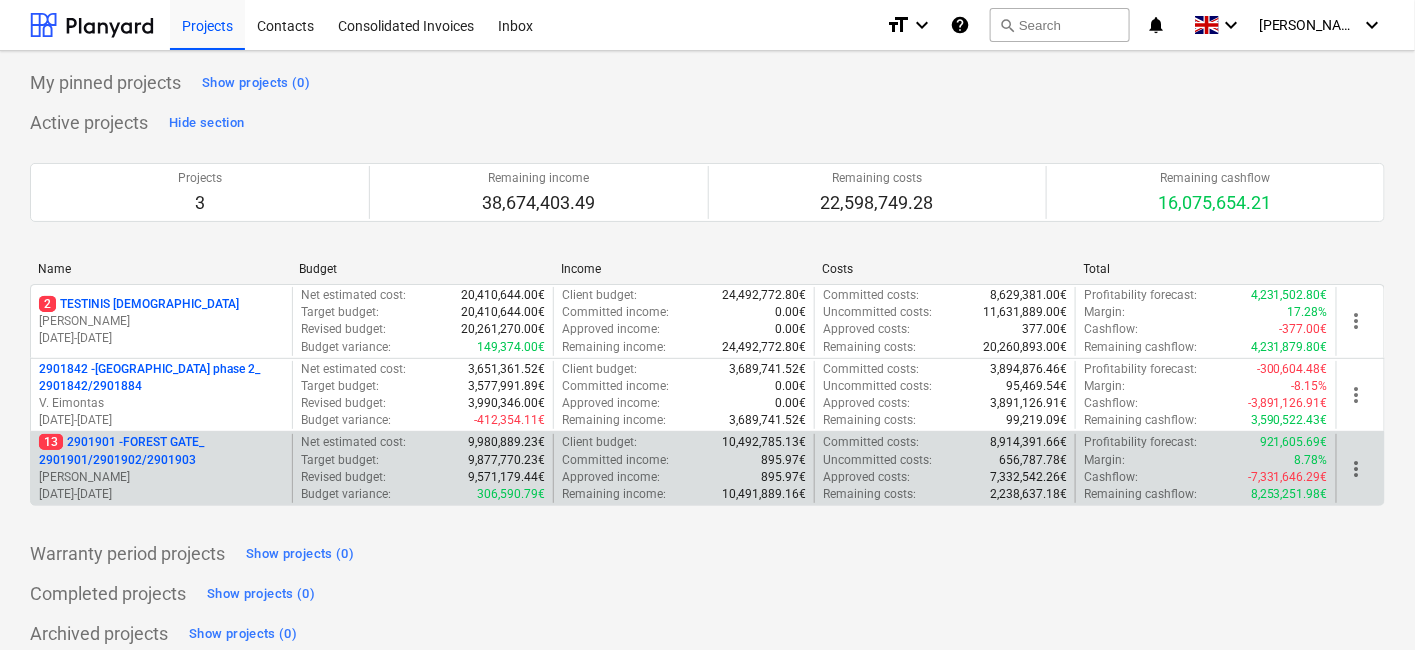 click on "[DATE]  -  [DATE]" at bounding box center (161, 494) 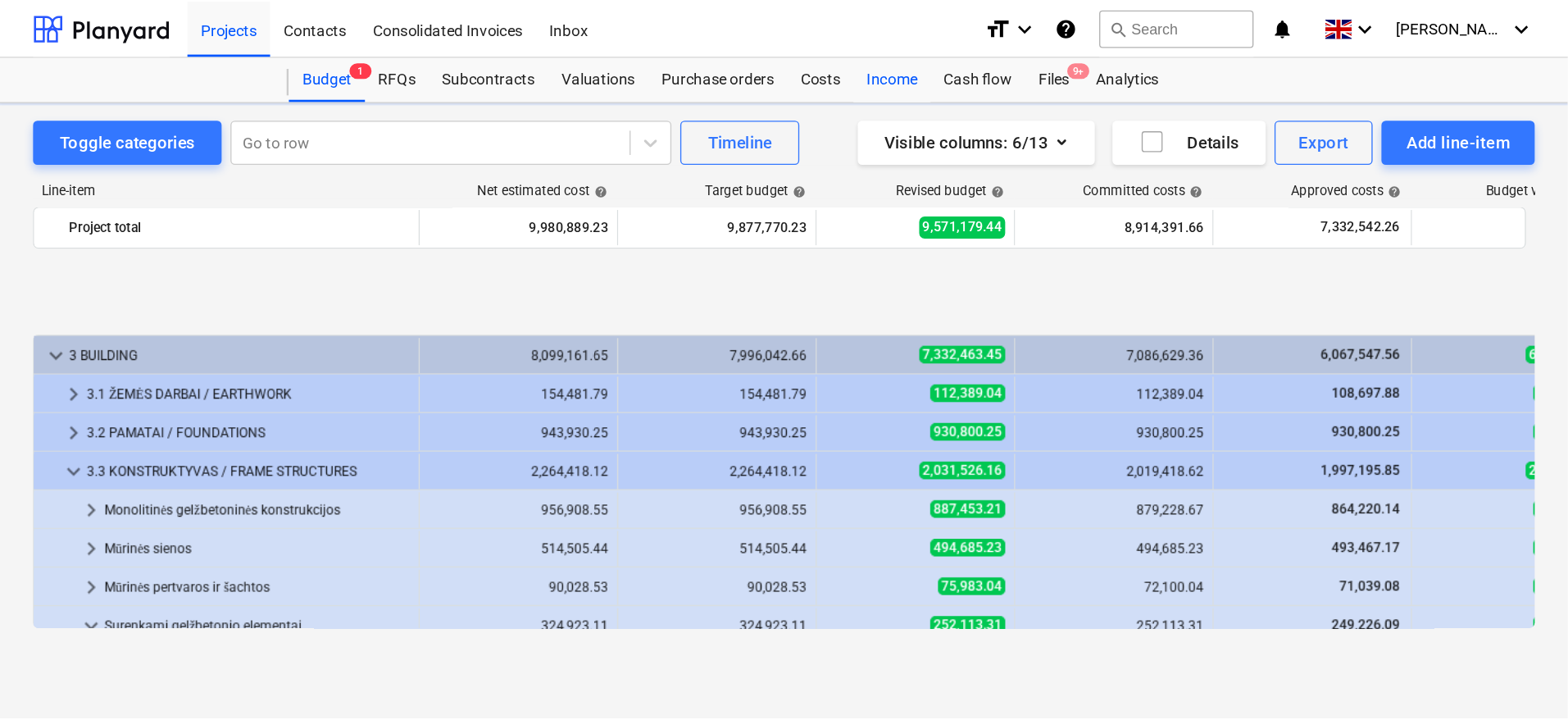 scroll, scrollTop: 91, scrollLeft: 0, axis: vertical 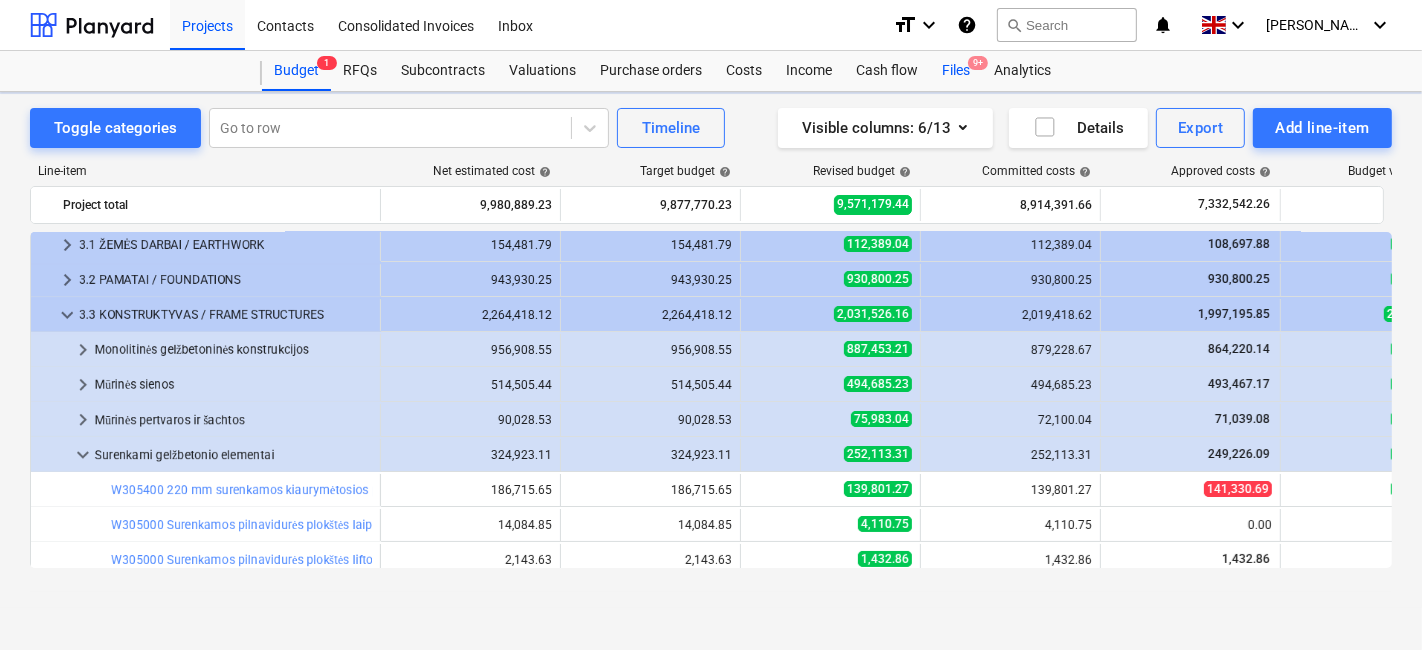 click on "Files 9+" at bounding box center (956, 71) 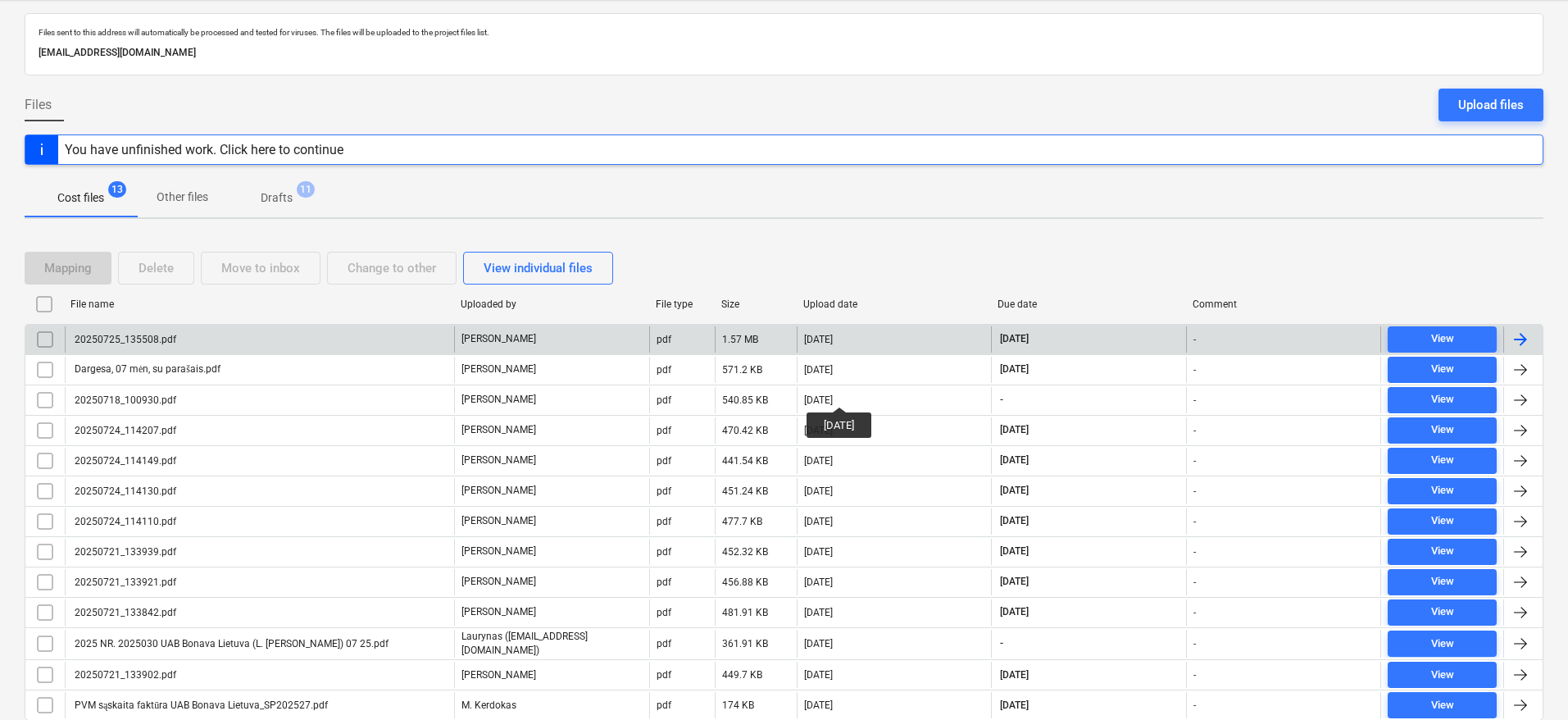 scroll, scrollTop: 134, scrollLeft: 0, axis: vertical 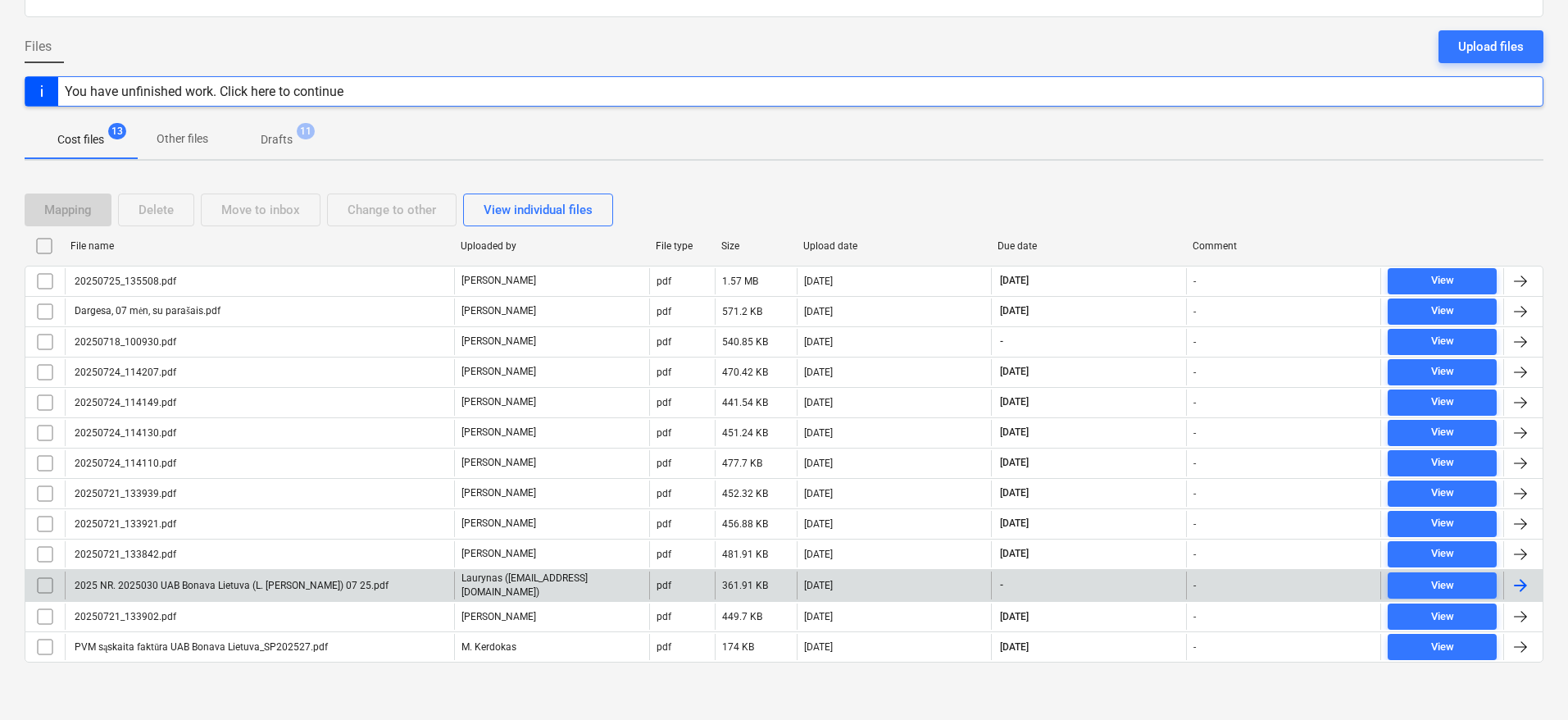click on "2025 NR. 2025030 UAB Bonava Lietuva (L. [PERSON_NAME]) 07 25.pdf" at bounding box center (259, 586) 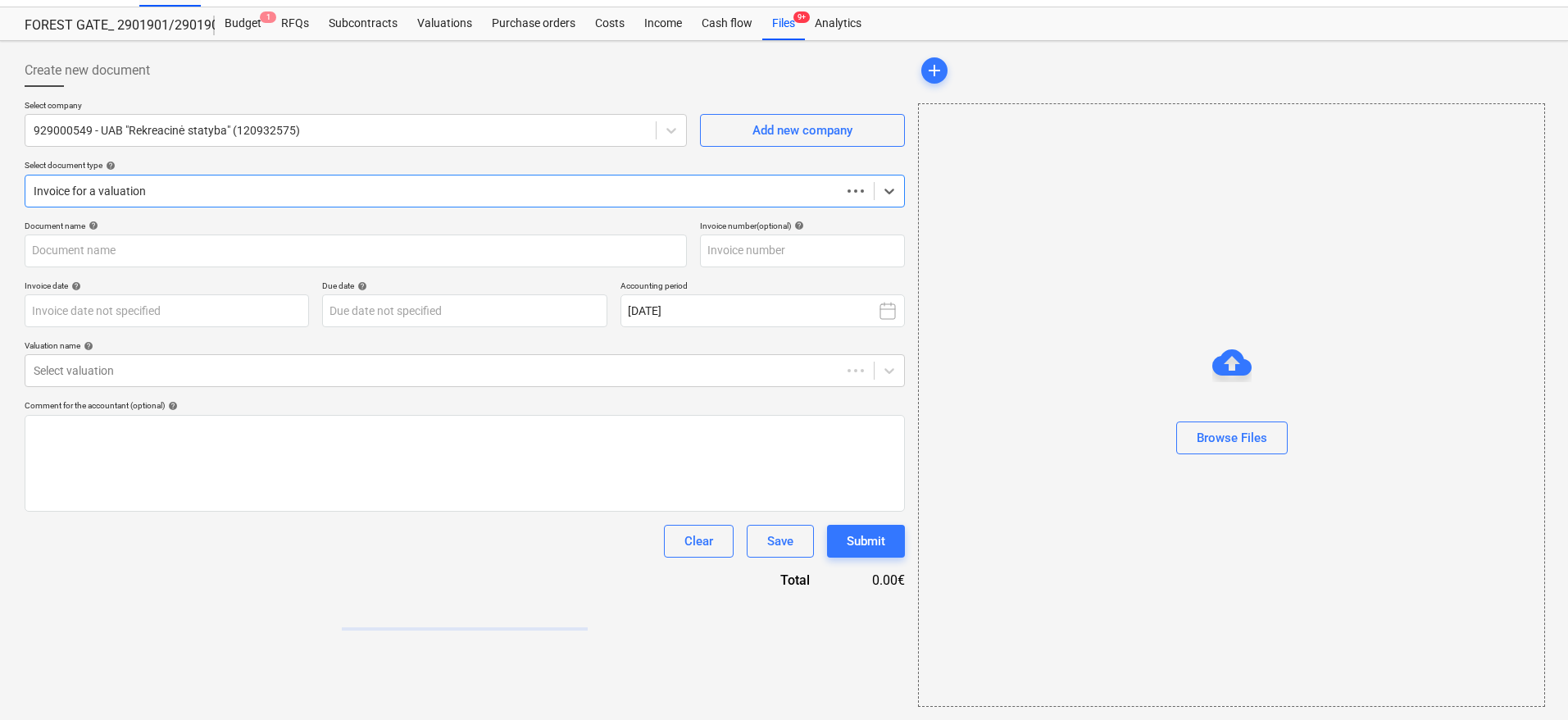 scroll, scrollTop: 34, scrollLeft: 0, axis: vertical 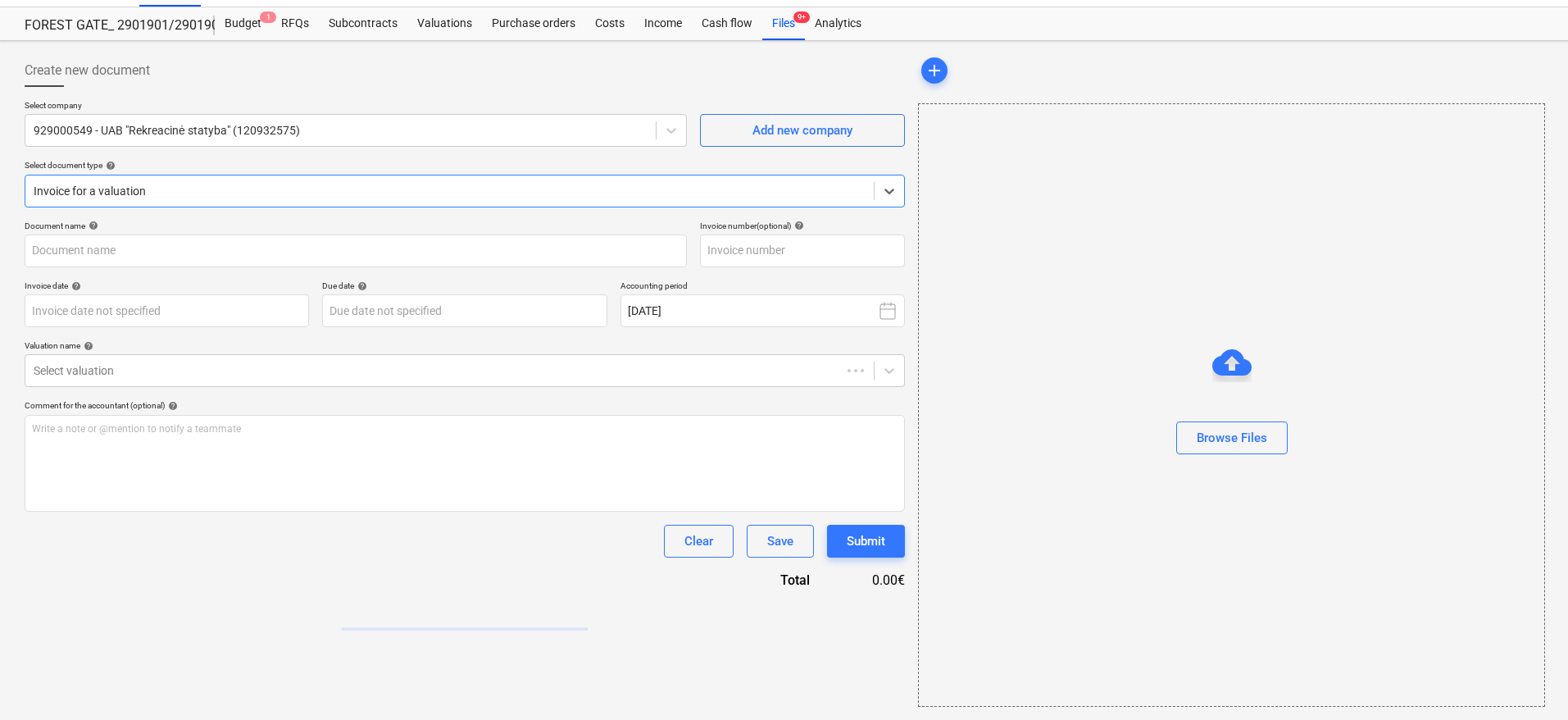 type on "2025 NR. 2025030 UAB Bonava Lietuva (L. [PERSON_NAME]) 07 25.pdf" 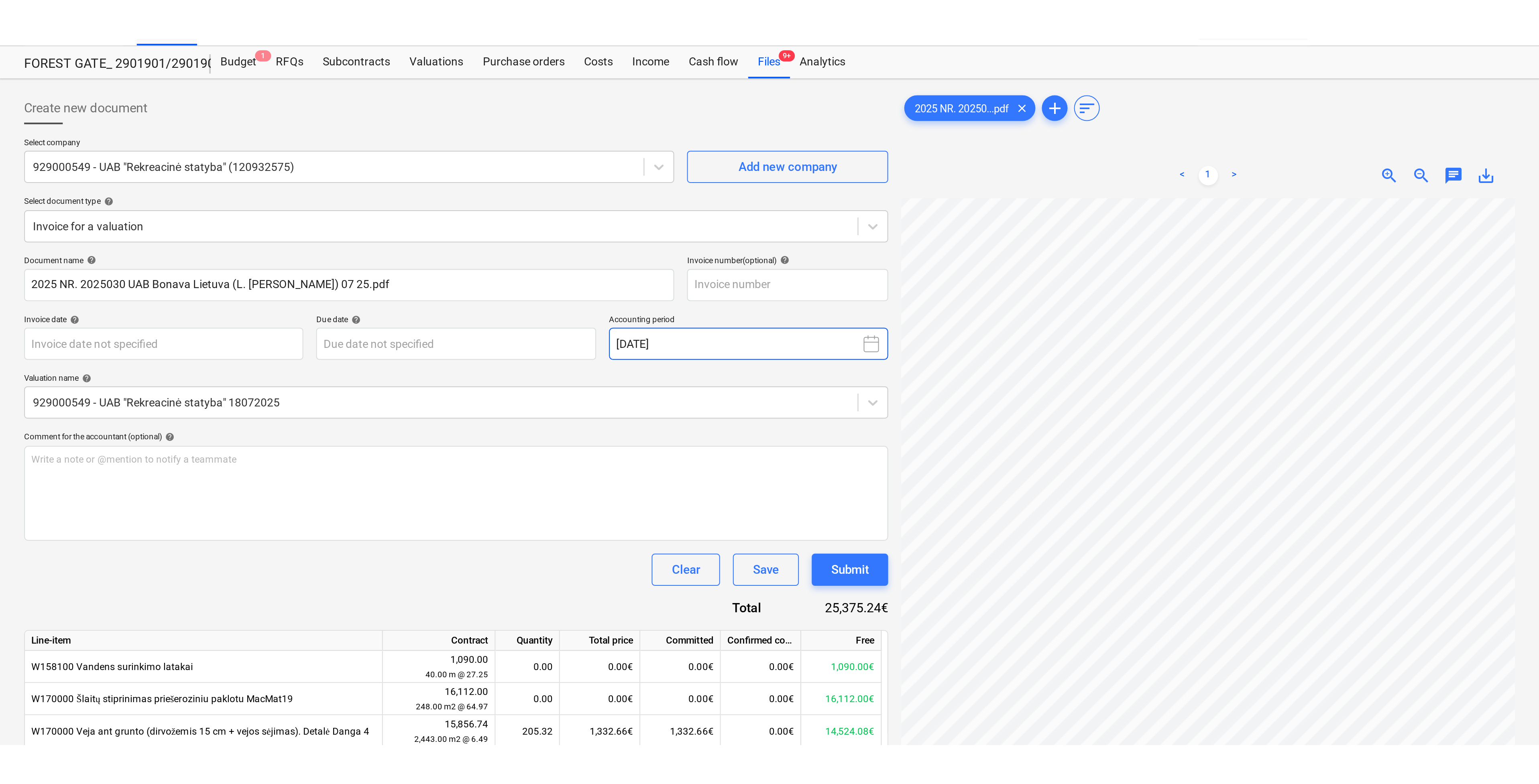 scroll, scrollTop: 4, scrollLeft: 21, axis: both 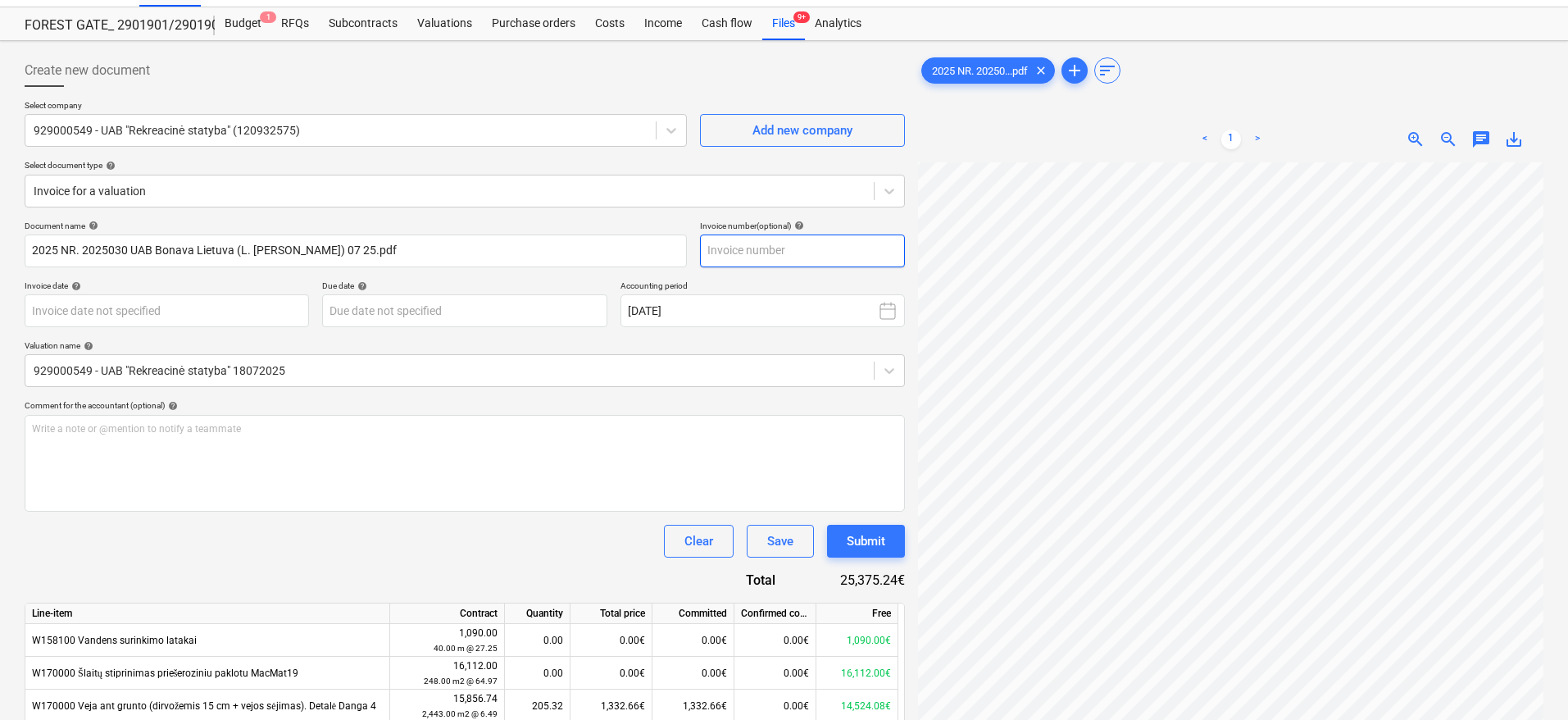 click at bounding box center (802, 251) 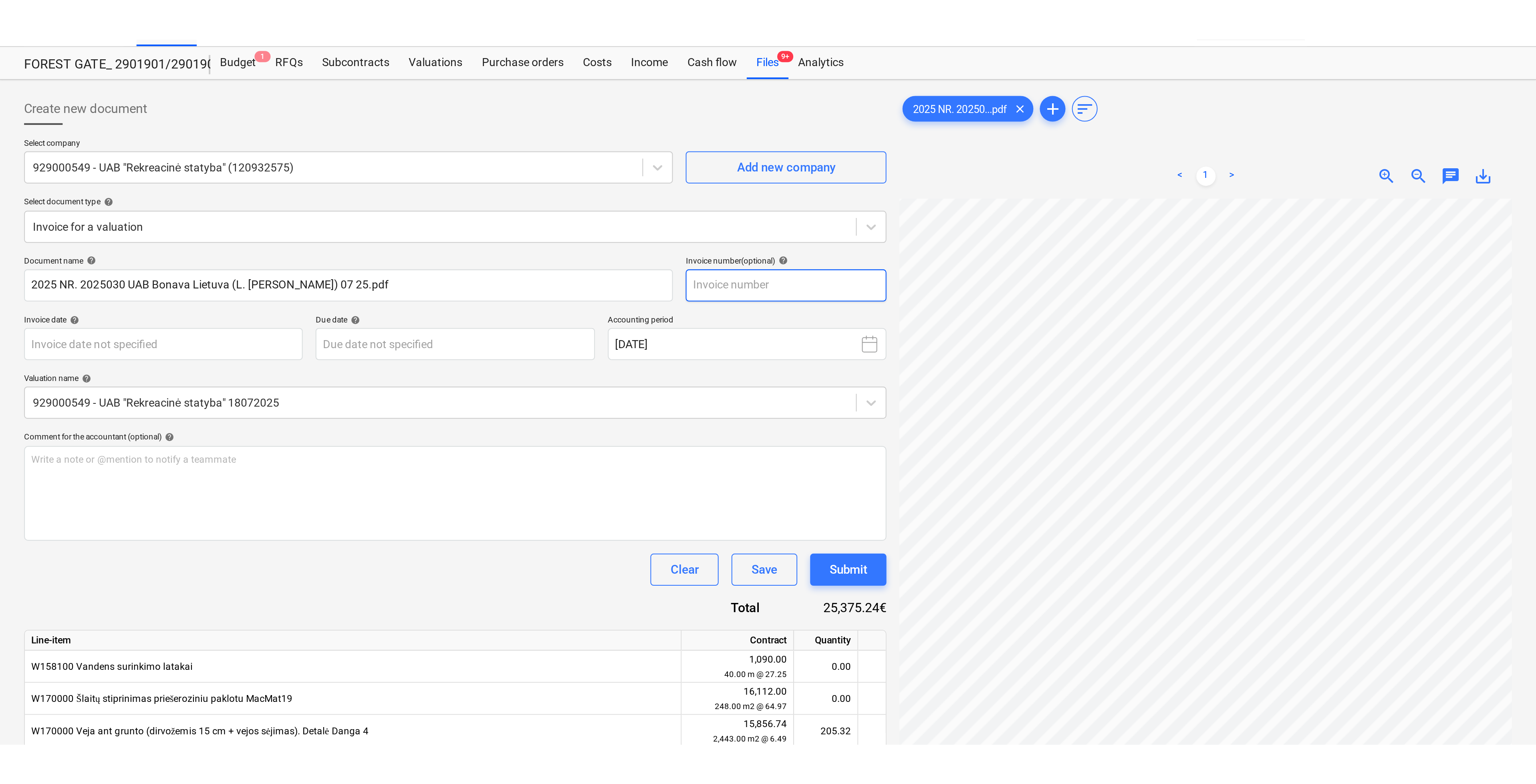 scroll, scrollTop: 0, scrollLeft: 0, axis: both 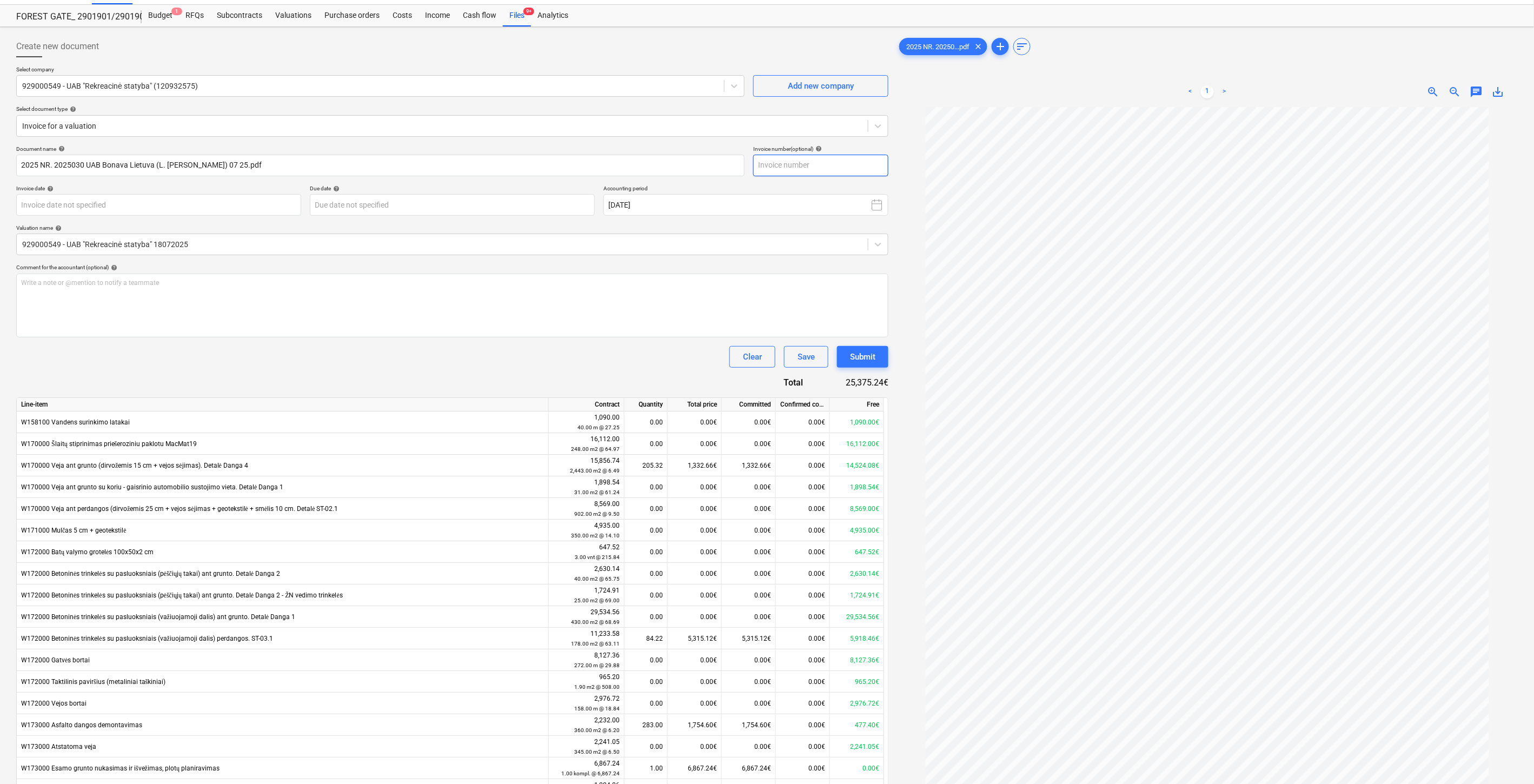 click at bounding box center (821, 165) 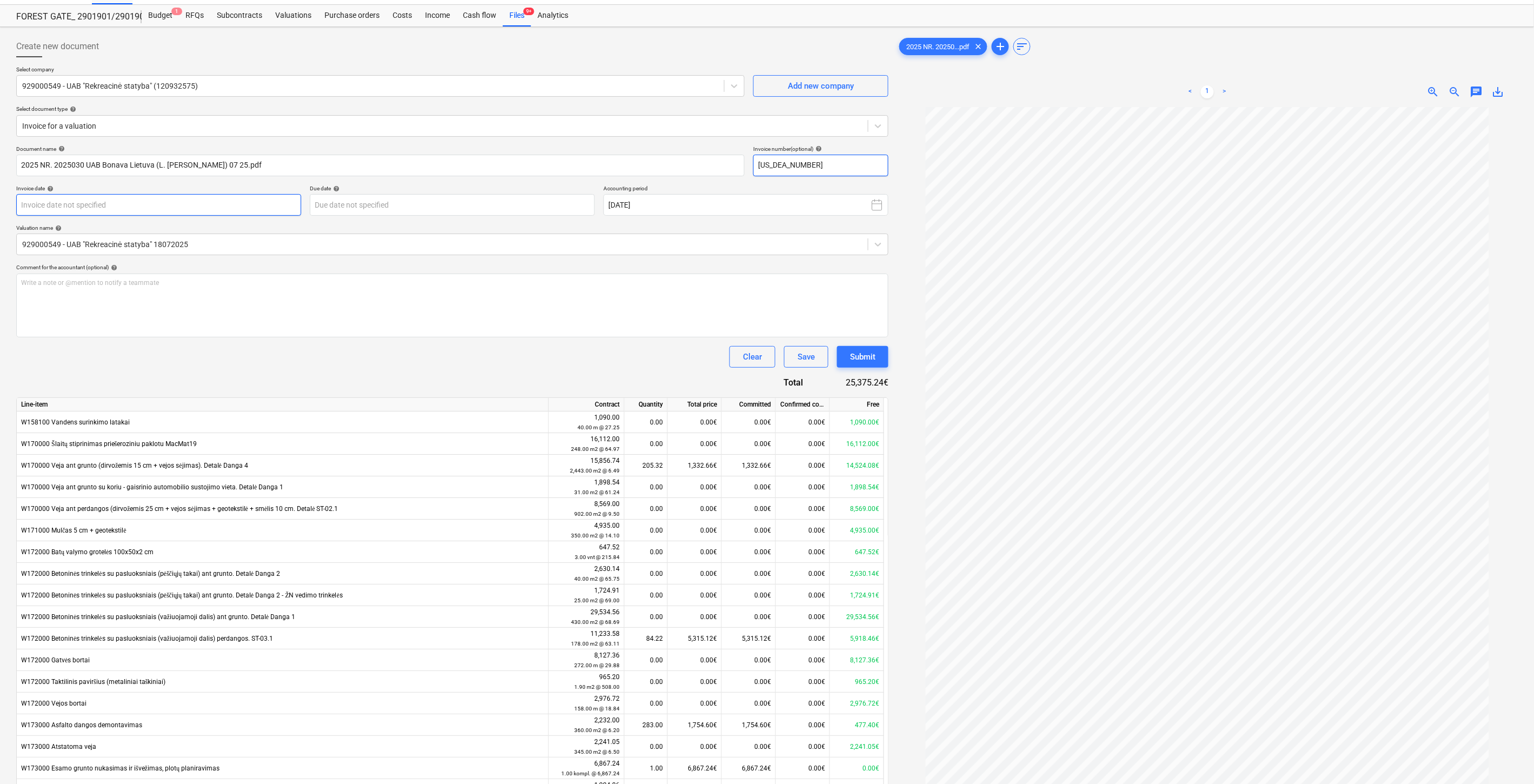 type on "[US_DEA_NUMBER]" 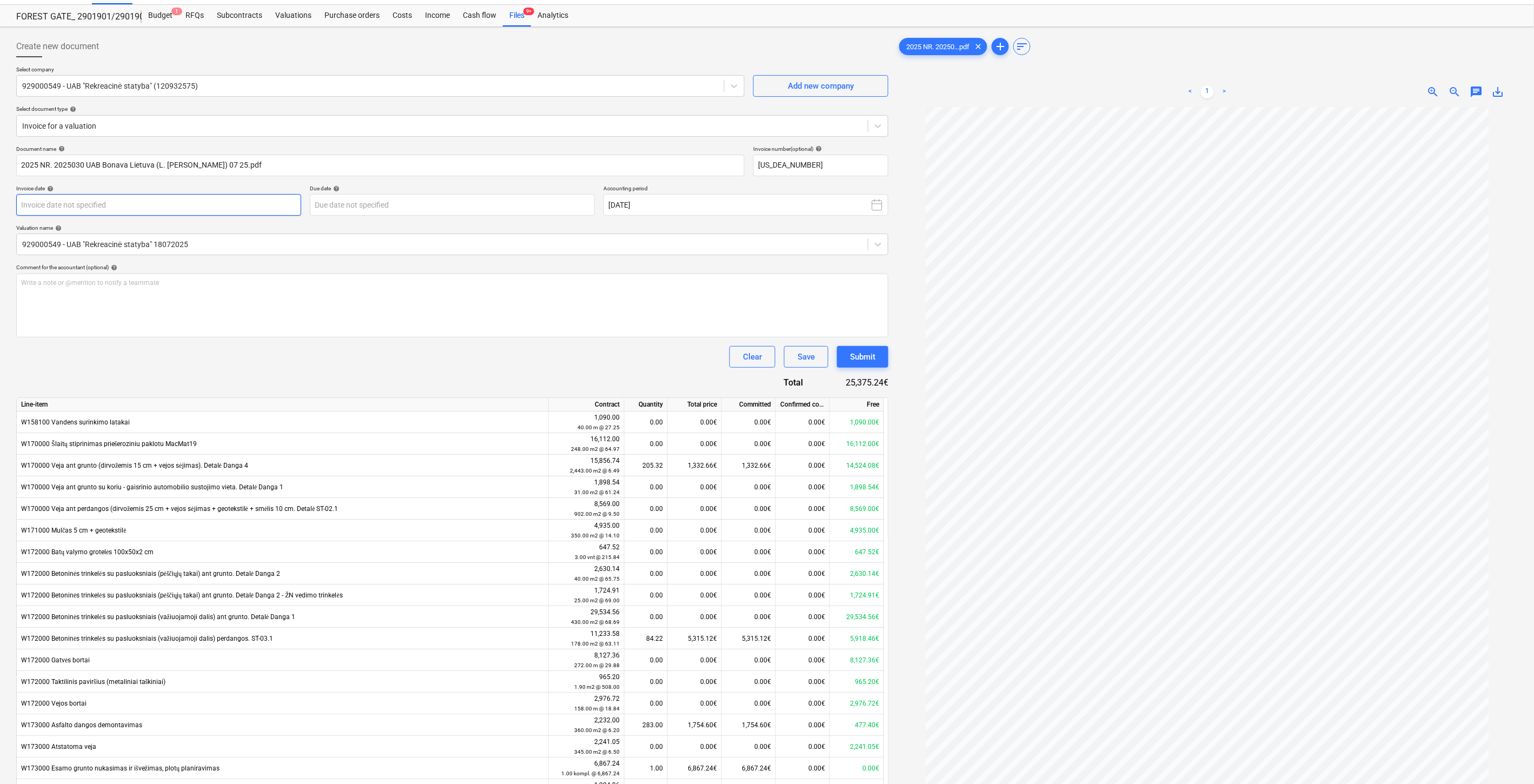 click on "Projects Contacts Consolidated Invoices Inbox format_size keyboard_arrow_down help search Search notifications 0 keyboard_arrow_down [PERSON_NAME] keyboard_arrow_down FOREST GATE_ 2901901/2901902/2901903 Budget 1 RFQs Subcontracts Valuations Purchase orders Costs Income Cash flow Files 9+ Analytics Create new document Select company 929000549 - UAB "Rekreacinė statyba" (120932575)  Add new company Select document type help Invoice for a valuation Document name help 2025 NR. 2025030 UAB Bonava Lietuva (L. [PERSON_NAME]) 07 25.pdf Invoice number  (optional) help [US_DEA_NUMBER] Invoice date help Press the down arrow key to interact with the calendar and
select a date. Press the question mark key to get the keyboard shortcuts for changing dates. Due date help Press the down arrow key to interact with the calendar and
select a date. Press the question mark key to get the keyboard shortcuts for changing dates. Accounting period [DATE] Valuation name help Comment for the accountant (optional) help" at bounding box center [767, 369] 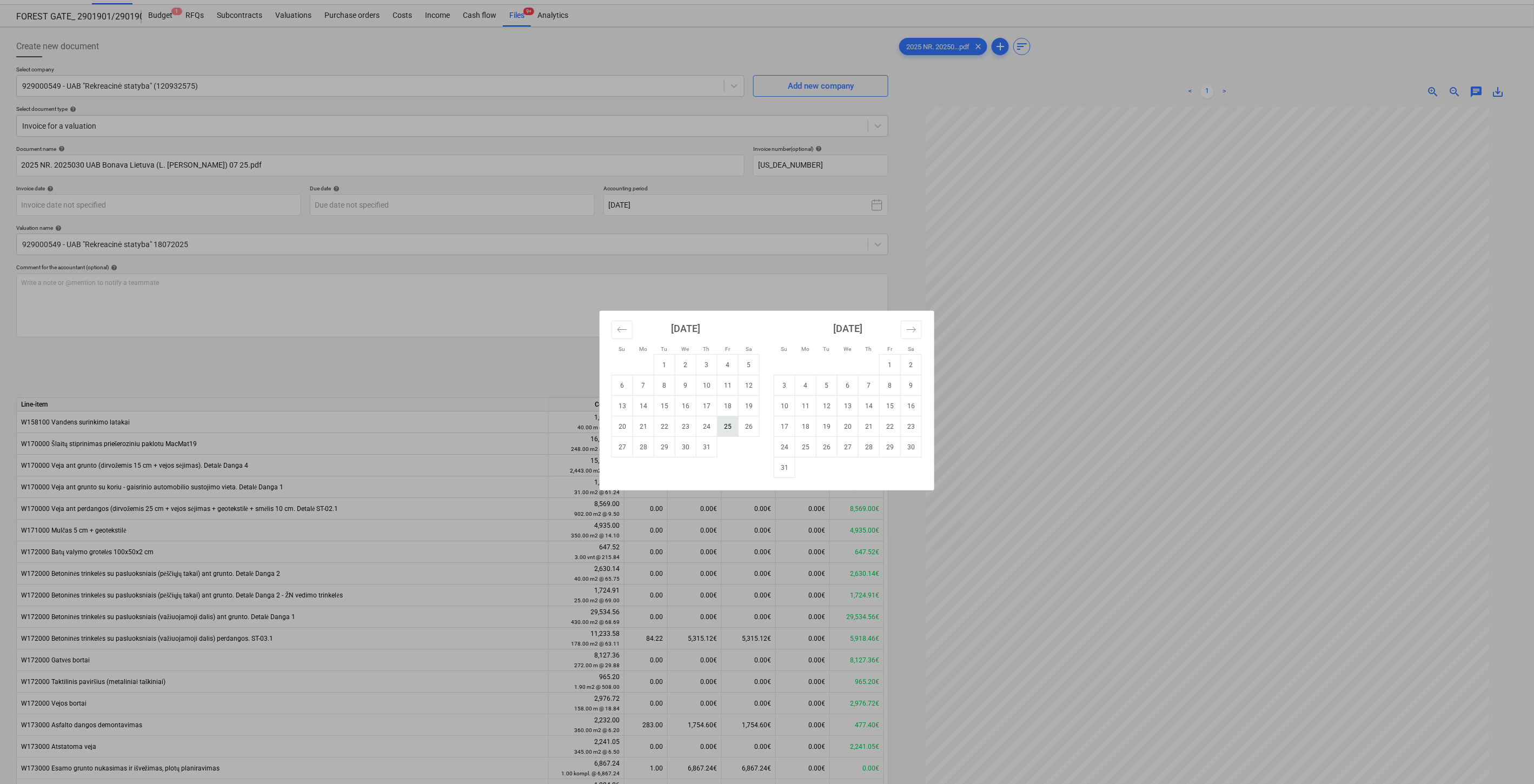 click on "25" at bounding box center (728, 427) 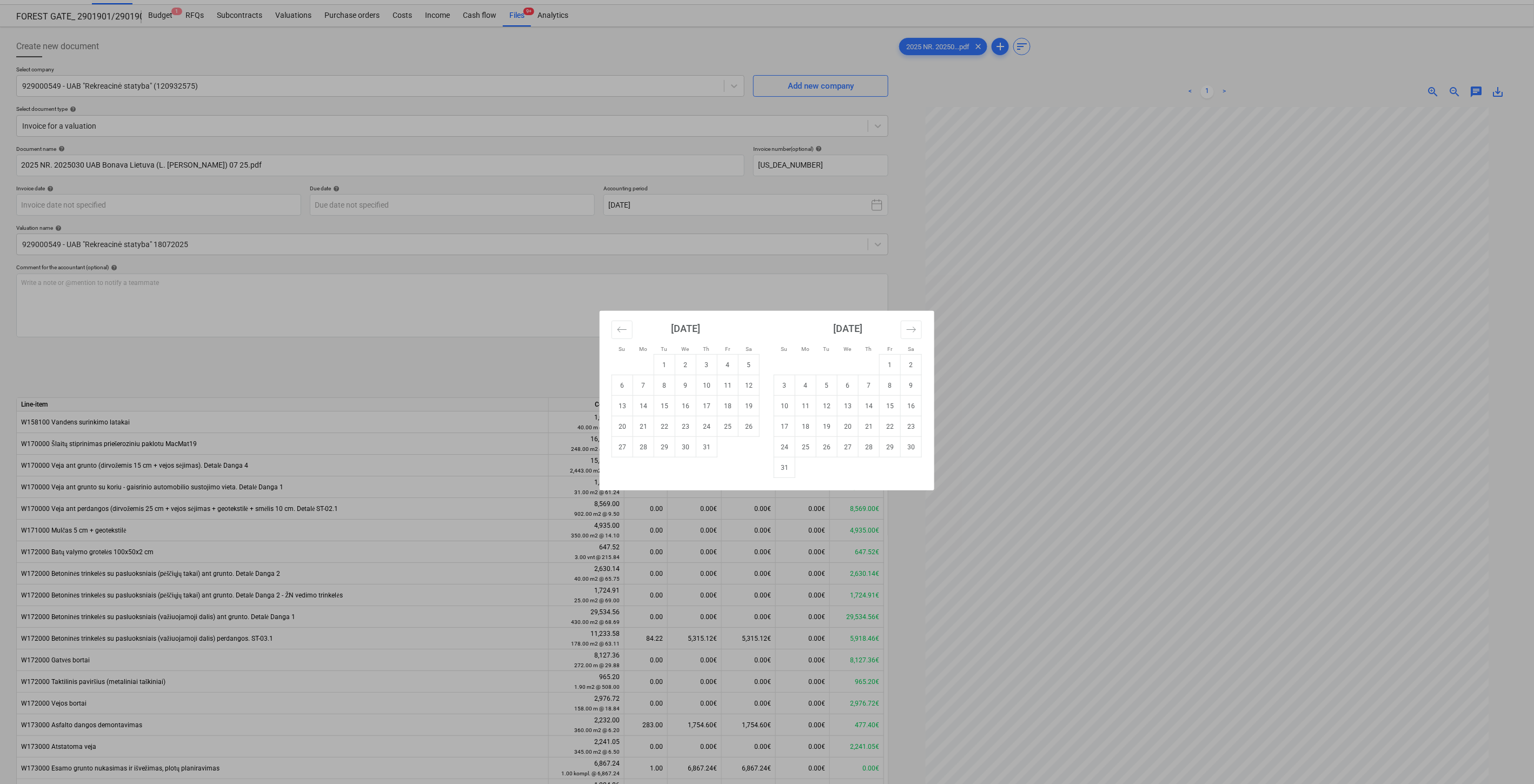 type on "[DATE]" 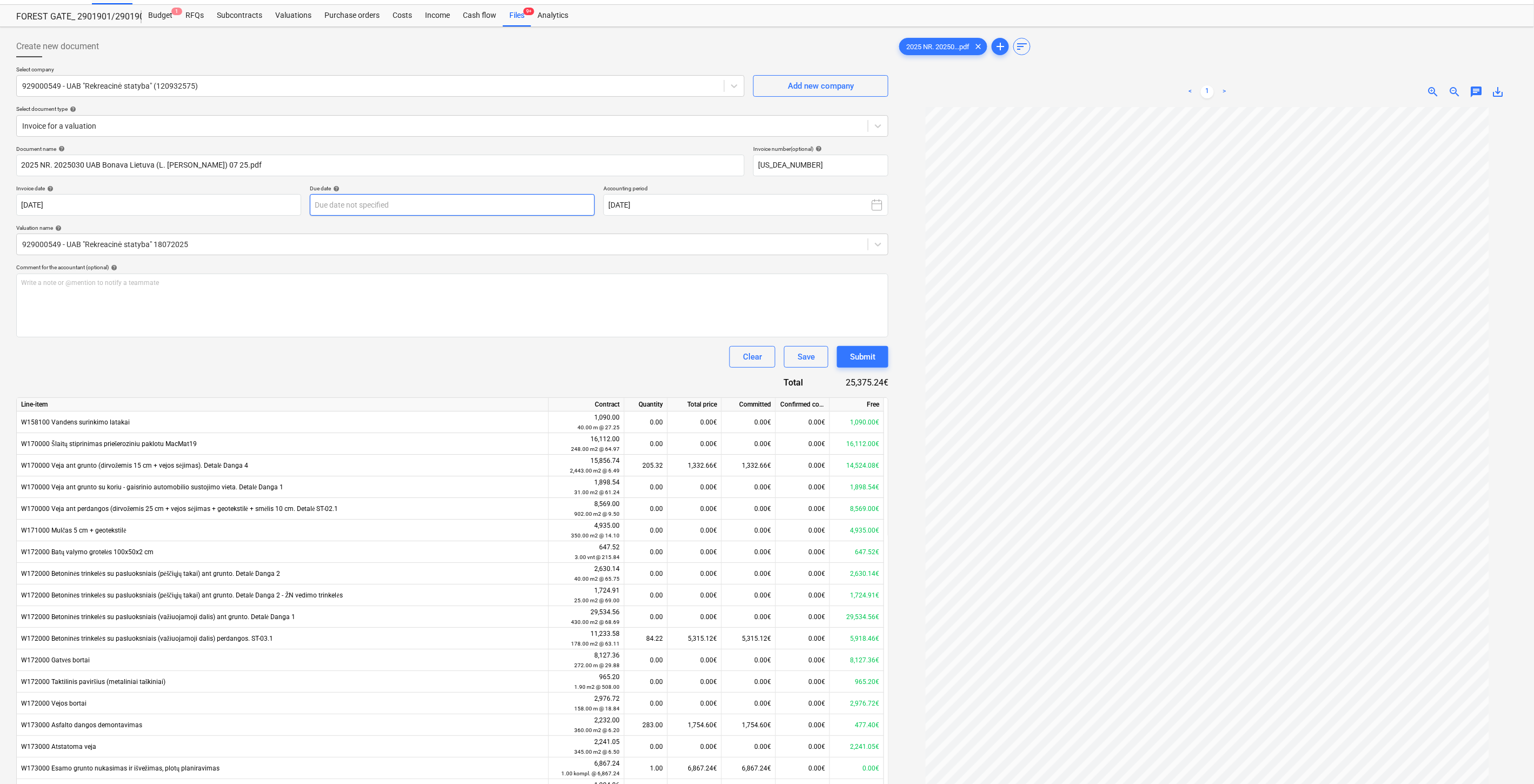 click on "Projects Contacts Consolidated Invoices Inbox format_size keyboard_arrow_down help search Search notifications 0 keyboard_arrow_down [PERSON_NAME] keyboard_arrow_down FOREST GATE_ 2901901/2901902/2901903 Budget 1 RFQs Subcontracts Valuations Purchase orders Costs Income Cash flow Files 9+ Analytics Create new document Select company 929000549 - UAB "Rekreacinė statyba" (120932575)  Add new company Select document type help Invoice for a valuation Document name help 2025 NR. 2025030 UAB Bonava Lietuva (L. [PERSON_NAME]) 07 25.pdf Invoice number  (optional) help [US_DEA_NUMBER] Invoice date help [DATE] [DATE] Press the down arrow key to interact with the calendar and
select a date. Press the question mark key to get the keyboard shortcuts for changing dates. Due date help Press the down arrow key to interact with the calendar and
select a date. Press the question mark key to get the keyboard shortcuts for changing dates. Accounting period [DATE] Valuation name help help ﻿ Clear Save" at bounding box center (767, 369) 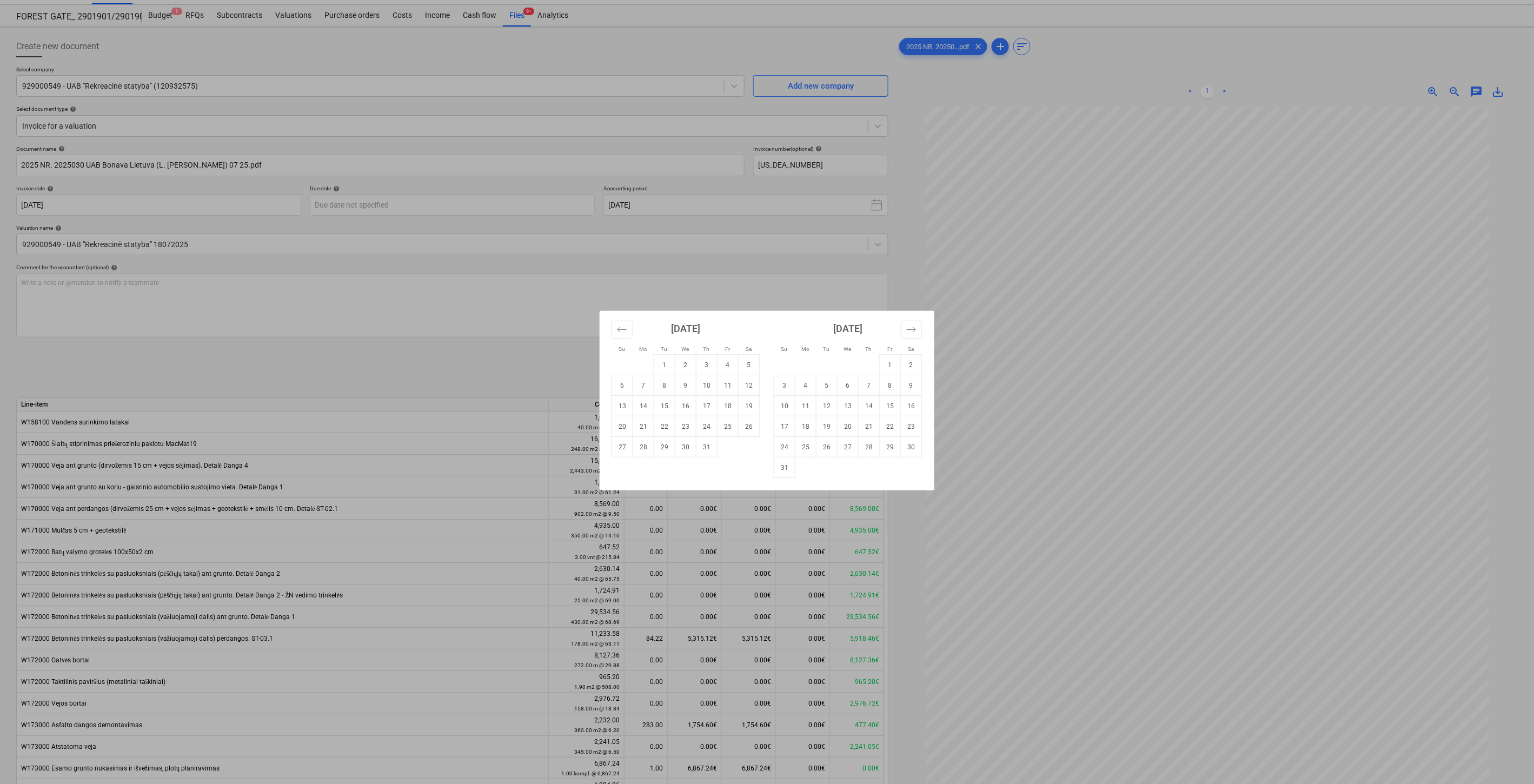 drag, startPoint x: 788, startPoint y: 444, endPoint x: 675, endPoint y: 384, distance: 127.94139 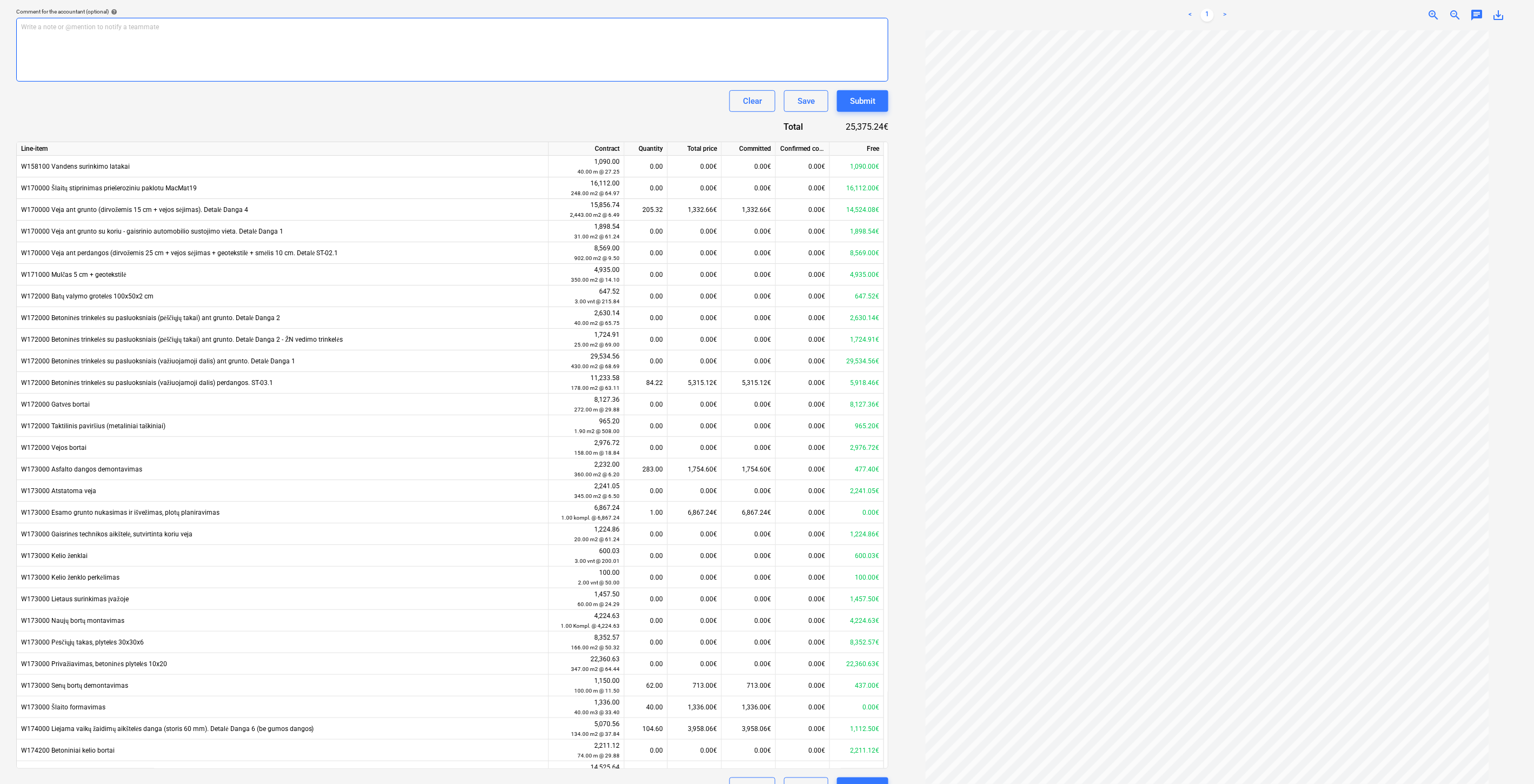 scroll, scrollTop: 303, scrollLeft: 0, axis: vertical 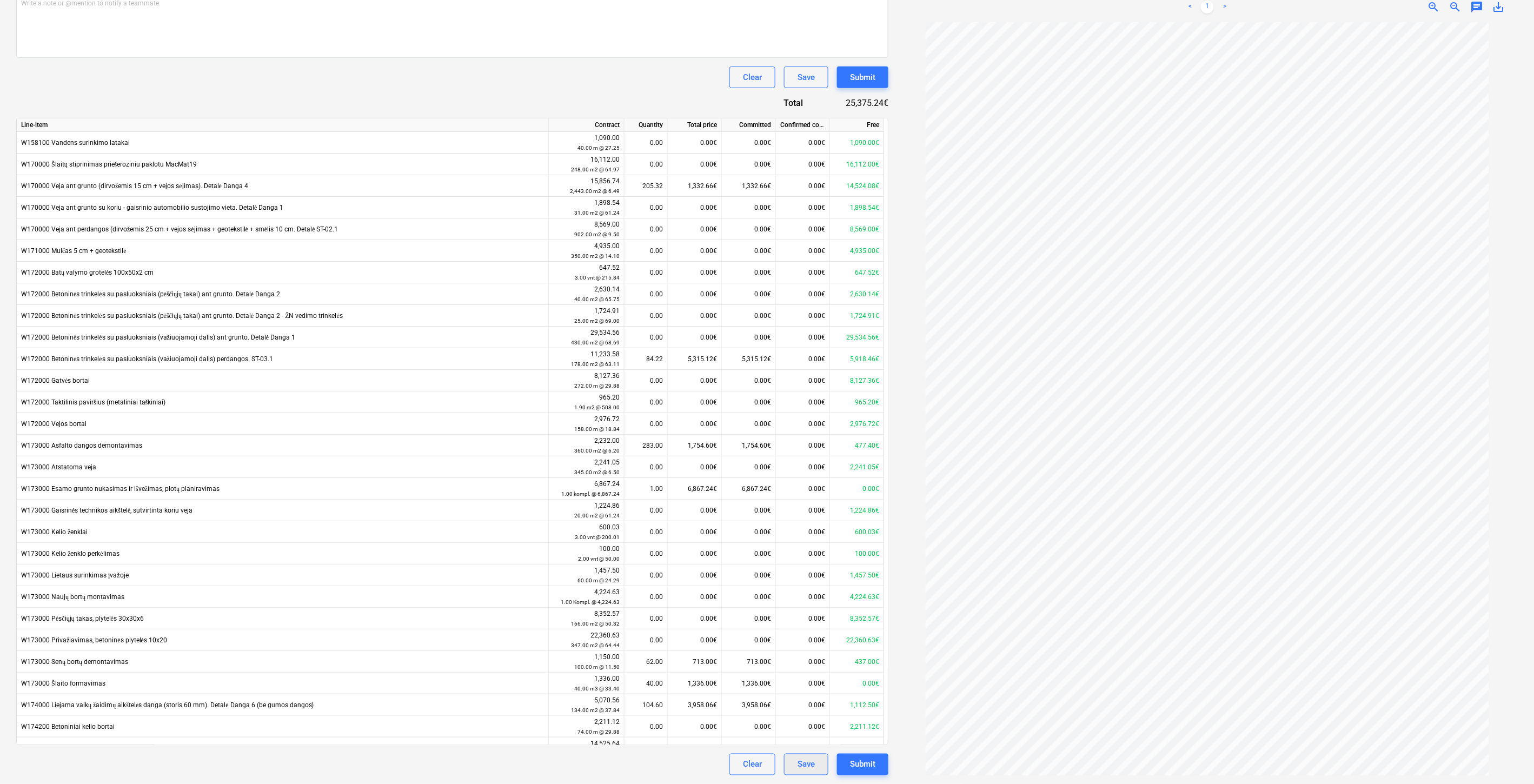 click on "Save" at bounding box center (806, 765) 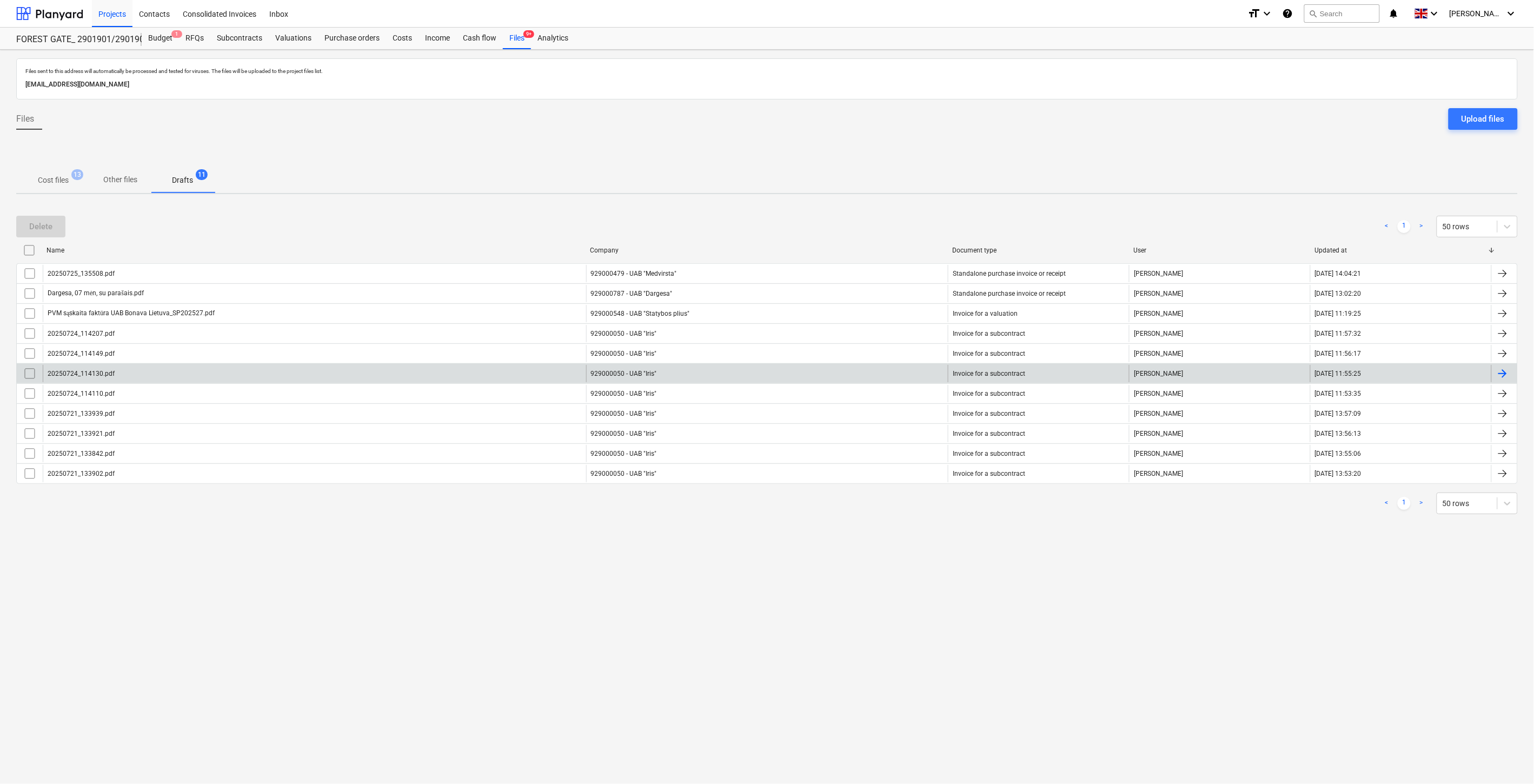 scroll, scrollTop: 0, scrollLeft: 0, axis: both 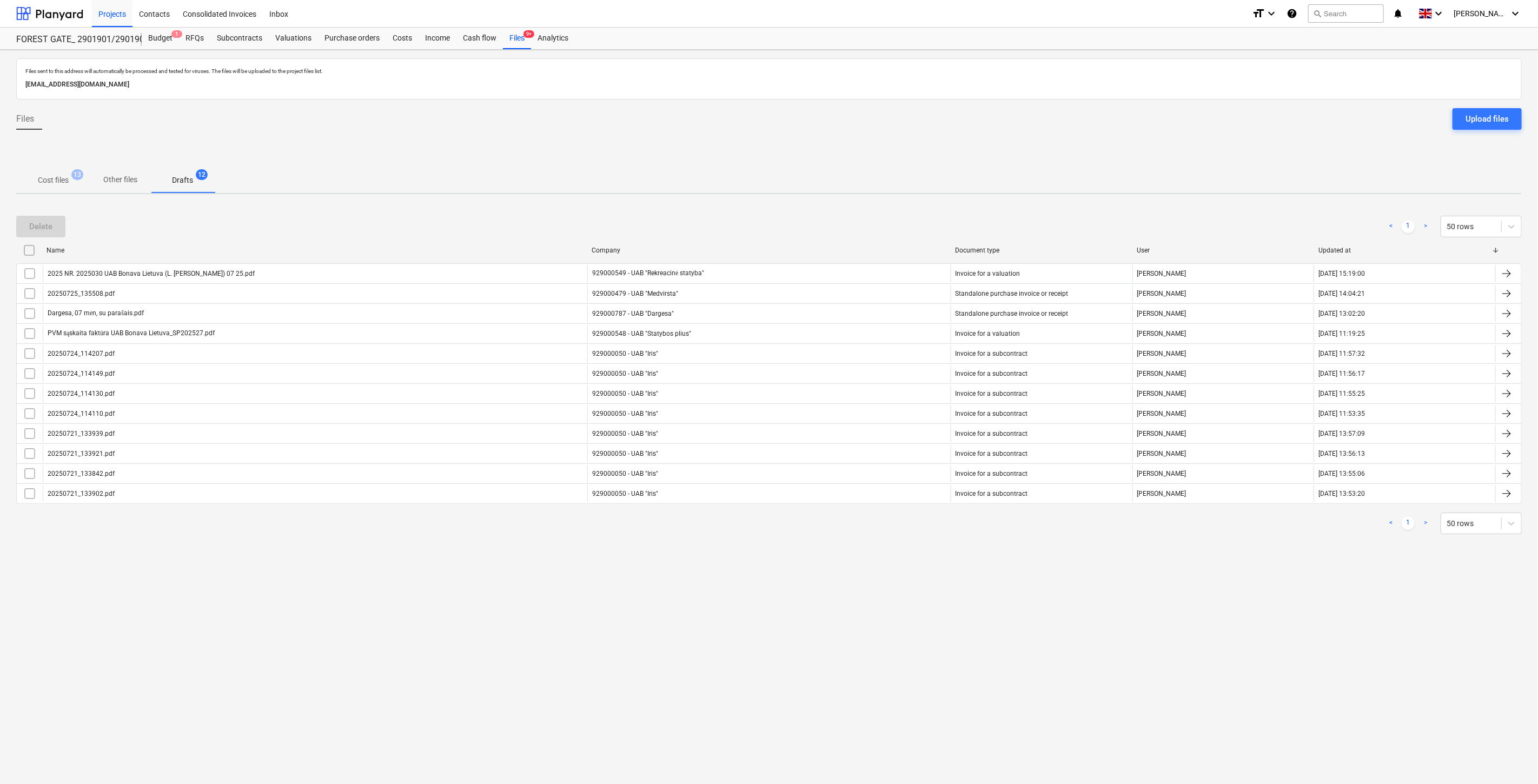 click on "Cost files" at bounding box center (53, 180) 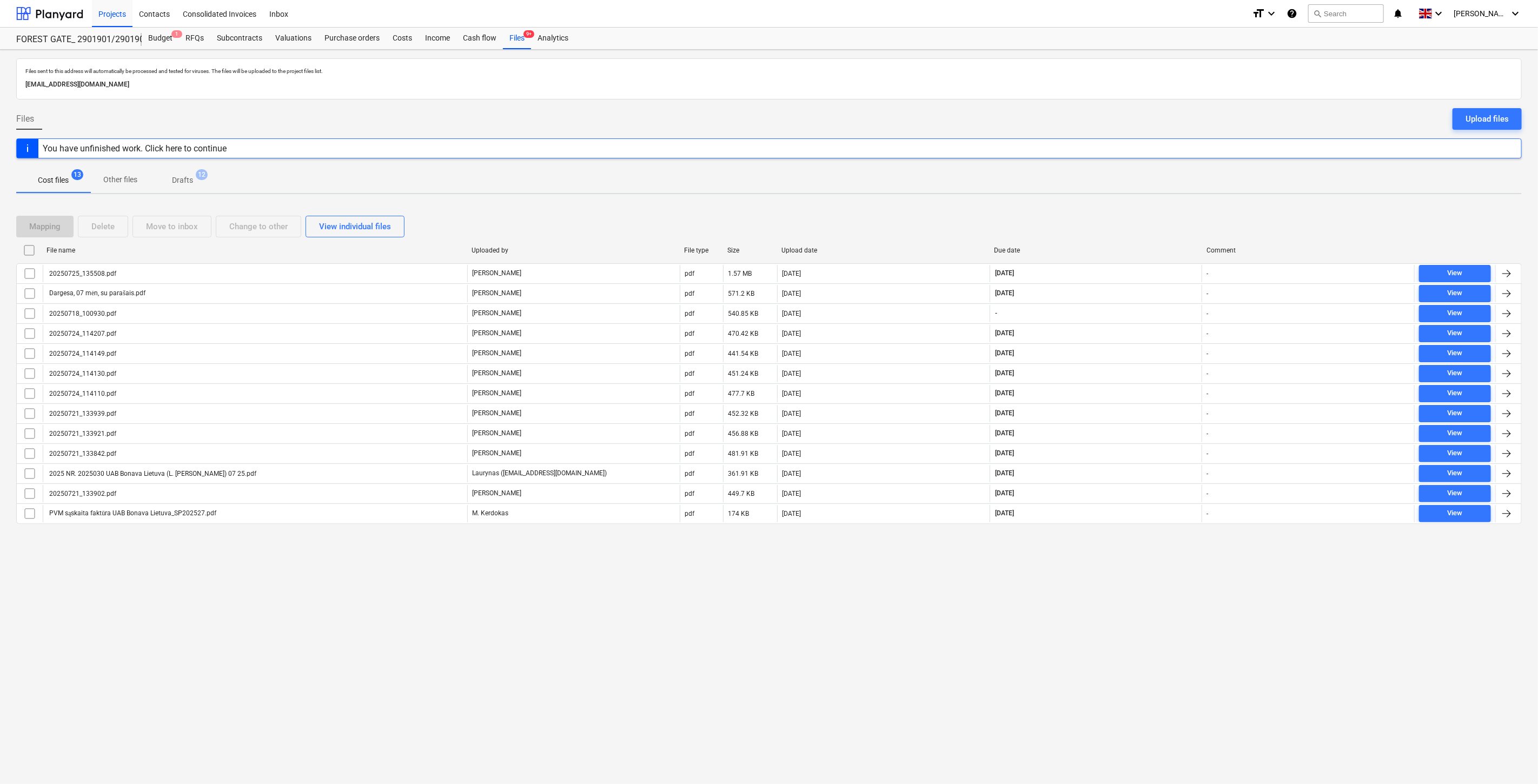drag, startPoint x: 1130, startPoint y: 696, endPoint x: 1144, endPoint y: 656, distance: 42.37924 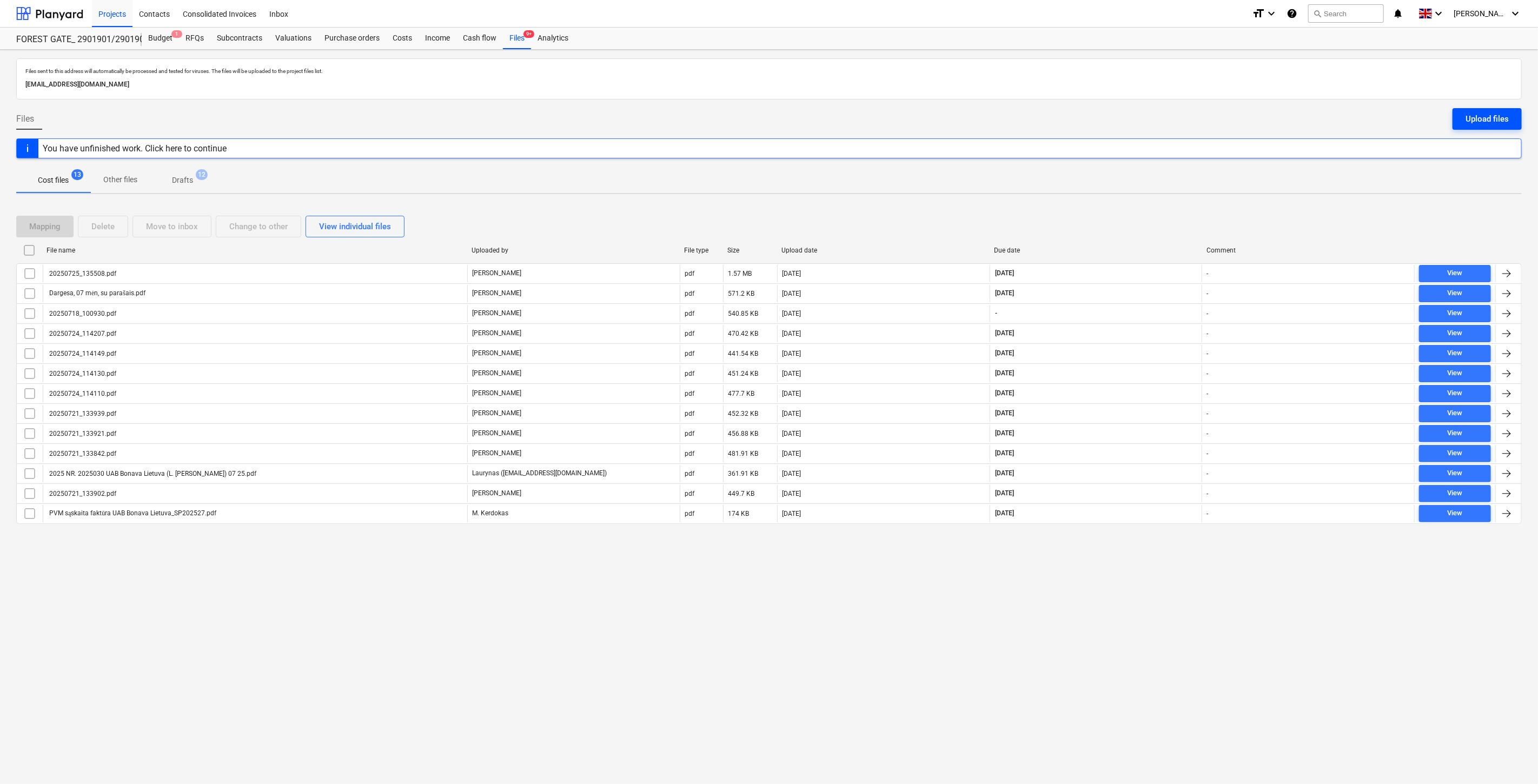 click on "Upload files" at bounding box center [1487, 119] 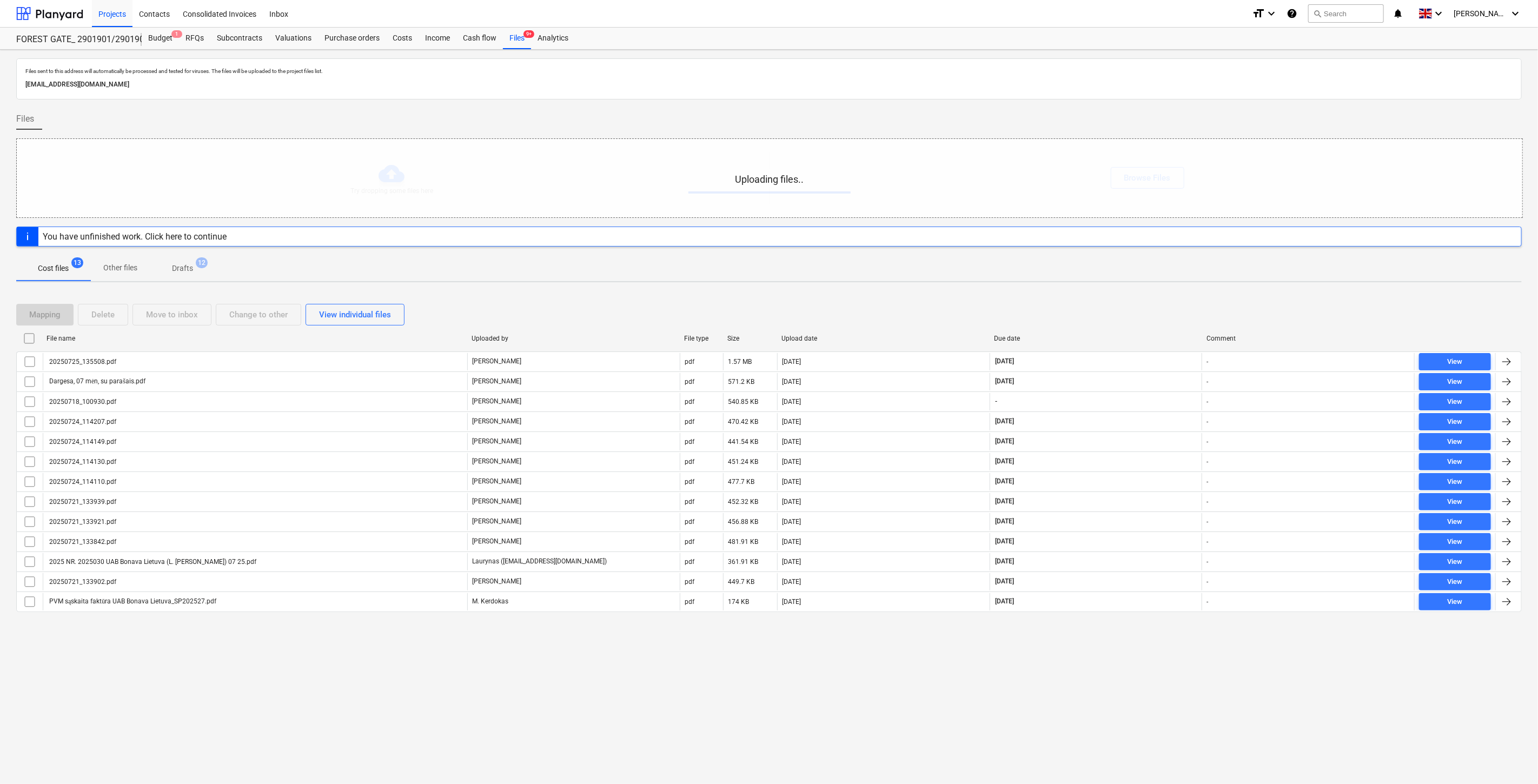 click on "Files" at bounding box center [769, 123] 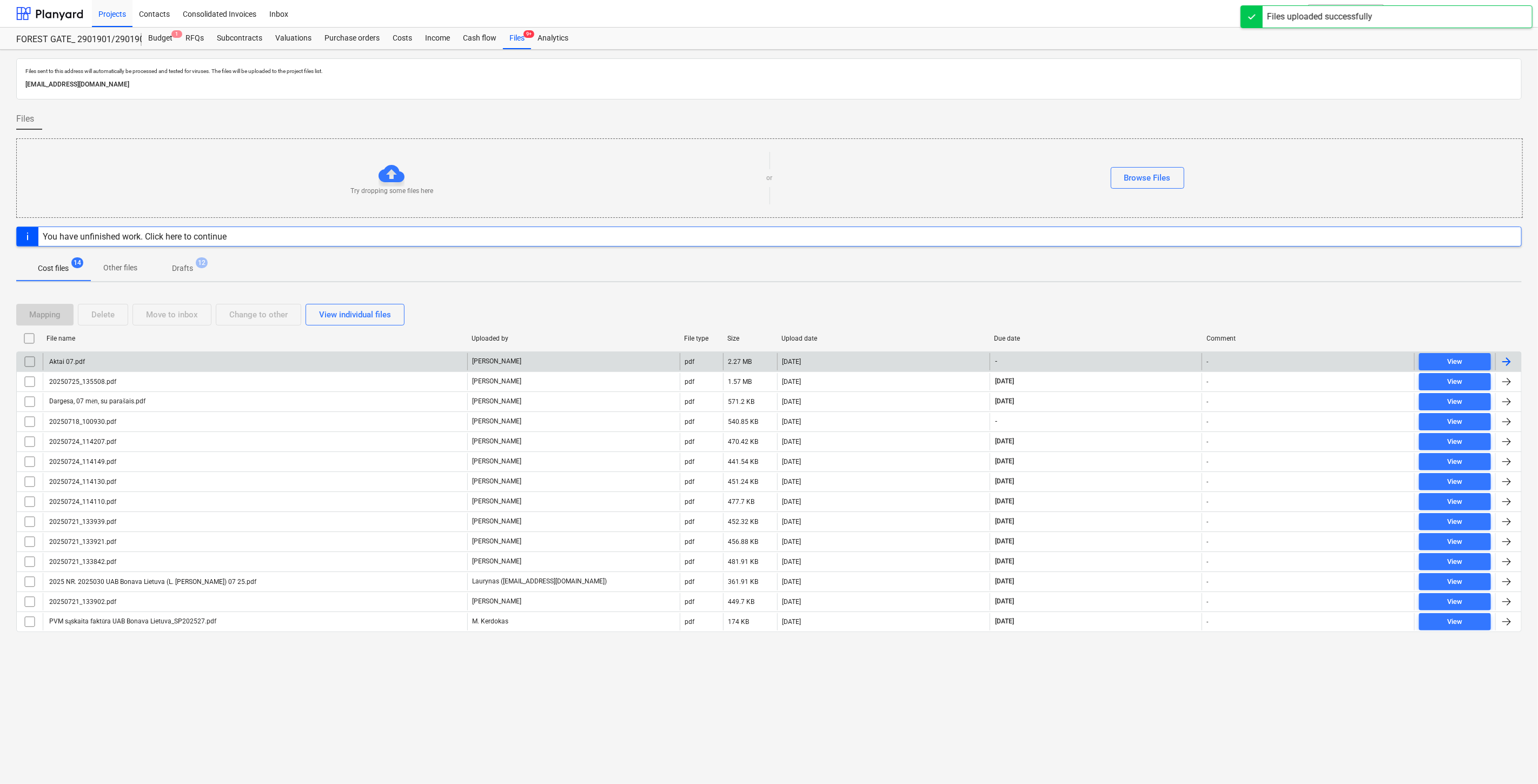 click on "Aktai 07.pdf" at bounding box center [255, 362] 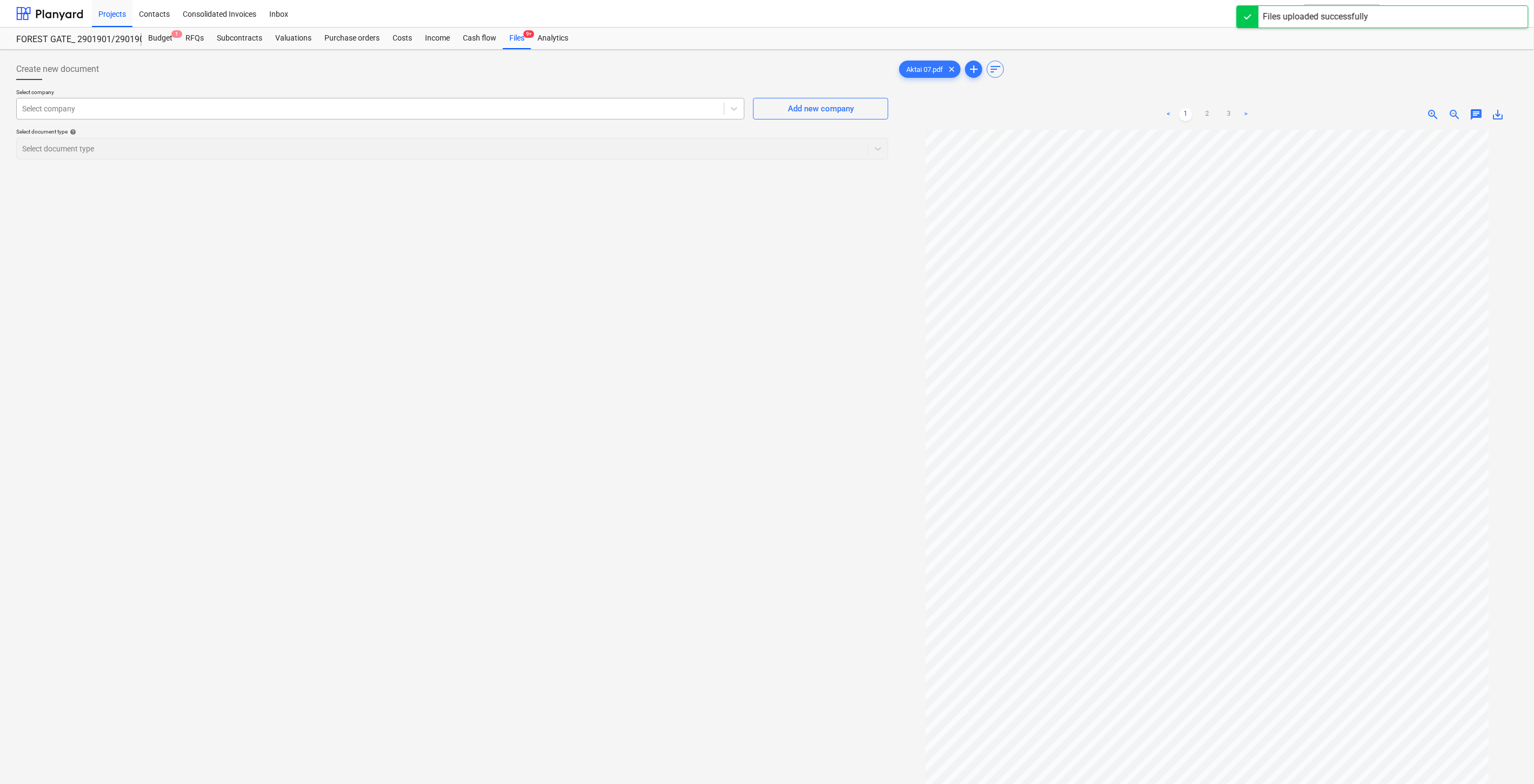 click at bounding box center [370, 109] 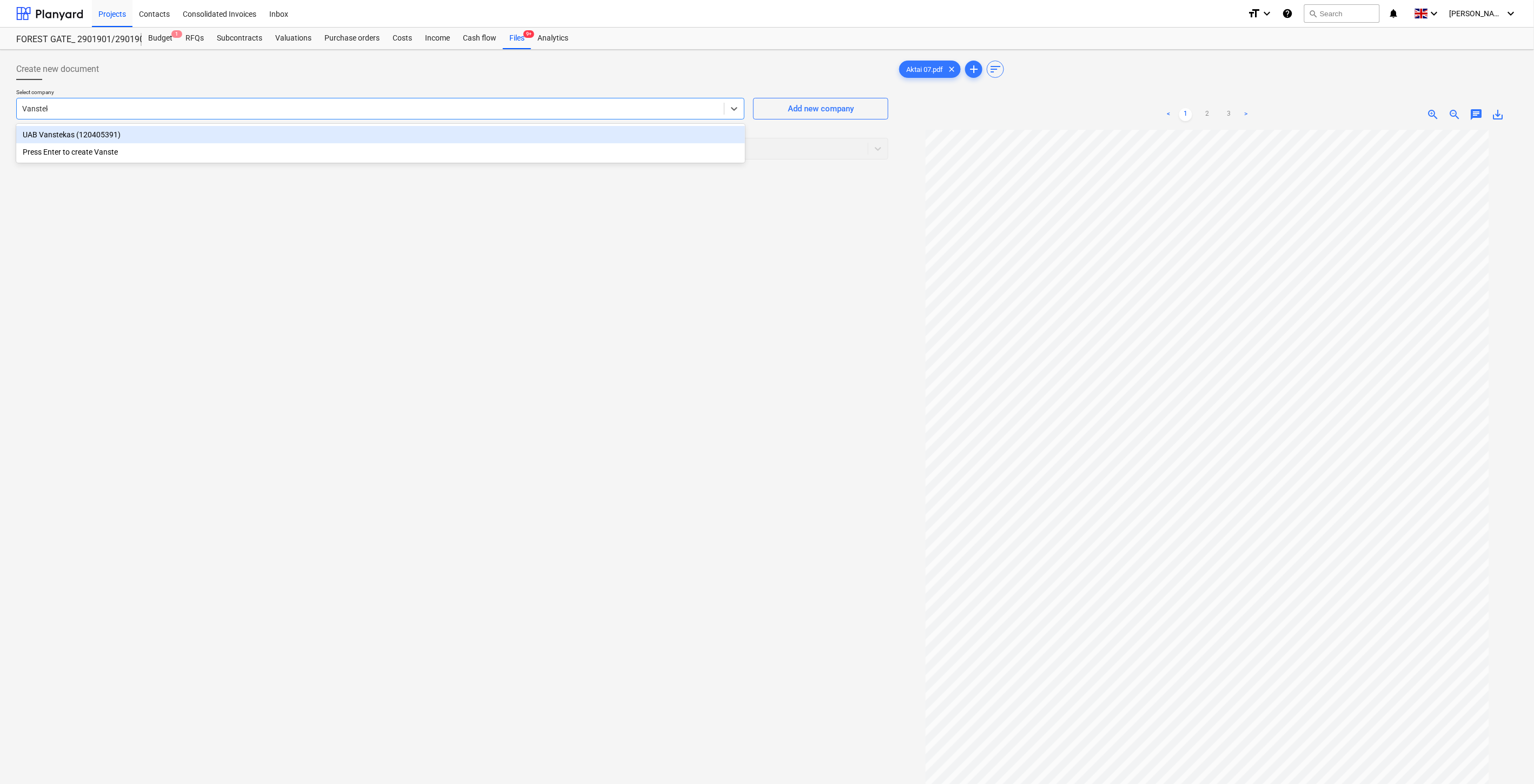 type on "Vanstekas" 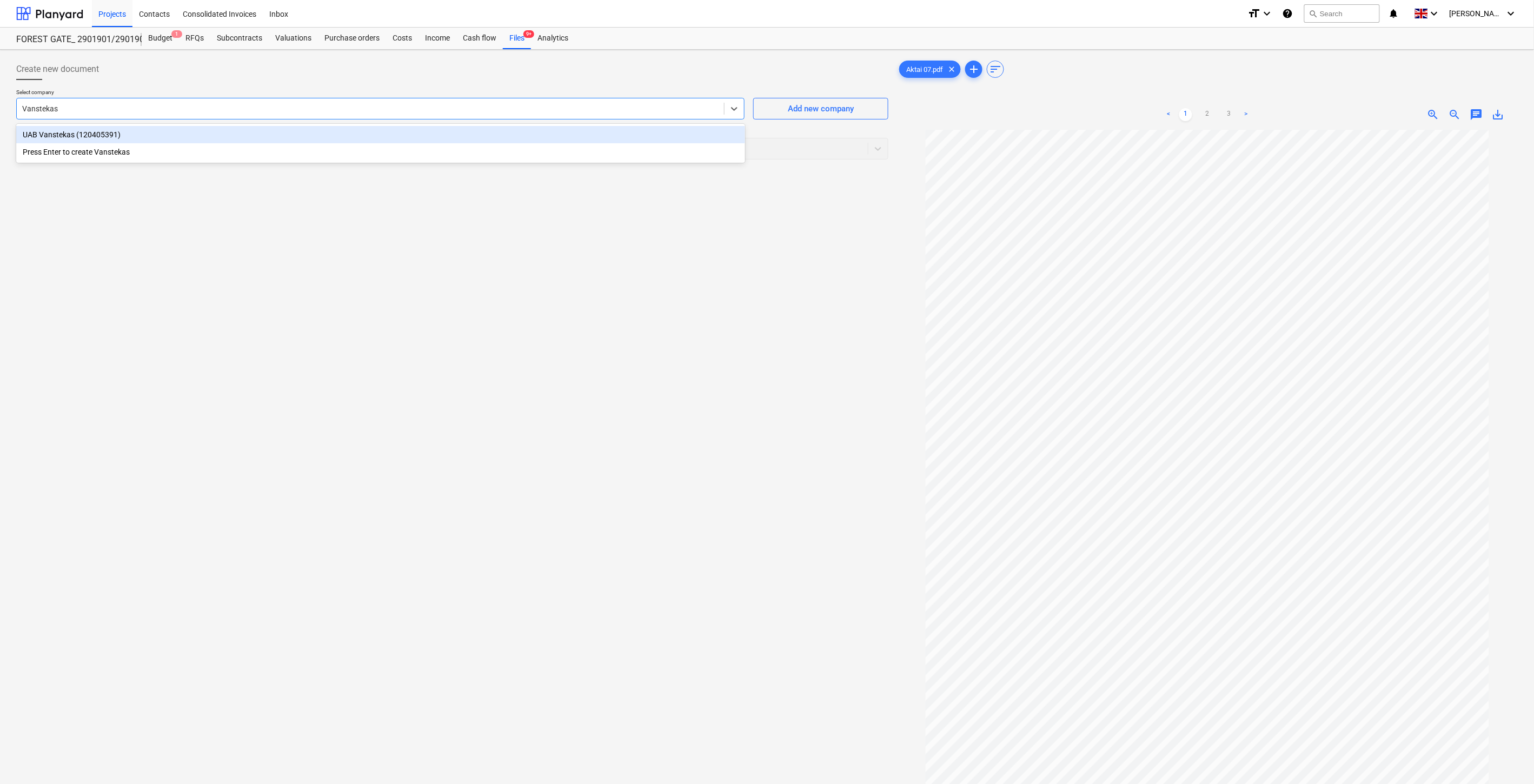 click on "UAB Vanstekas (120405391)" at bounding box center [381, 135] 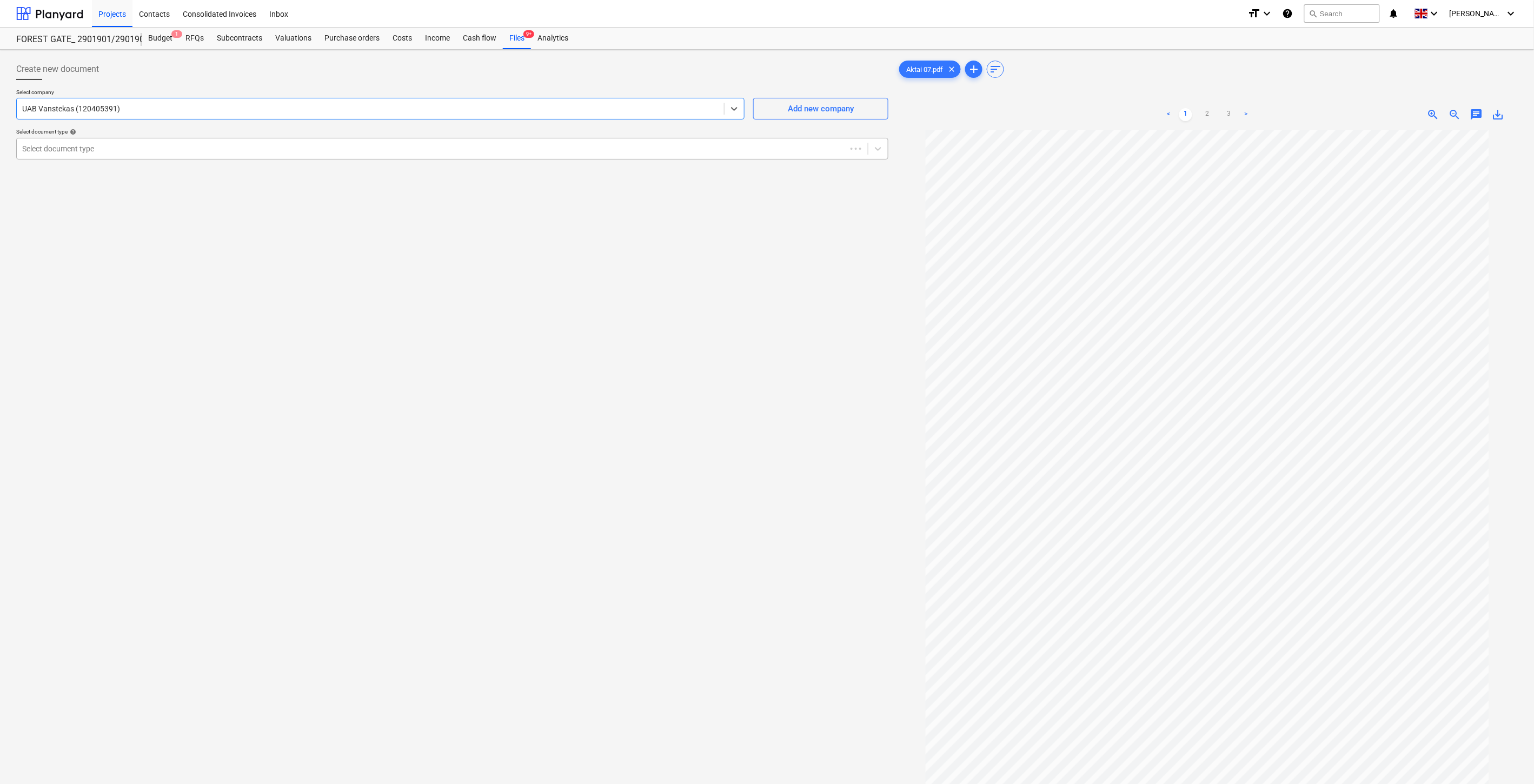 click on "Select document type" at bounding box center [452, 149] 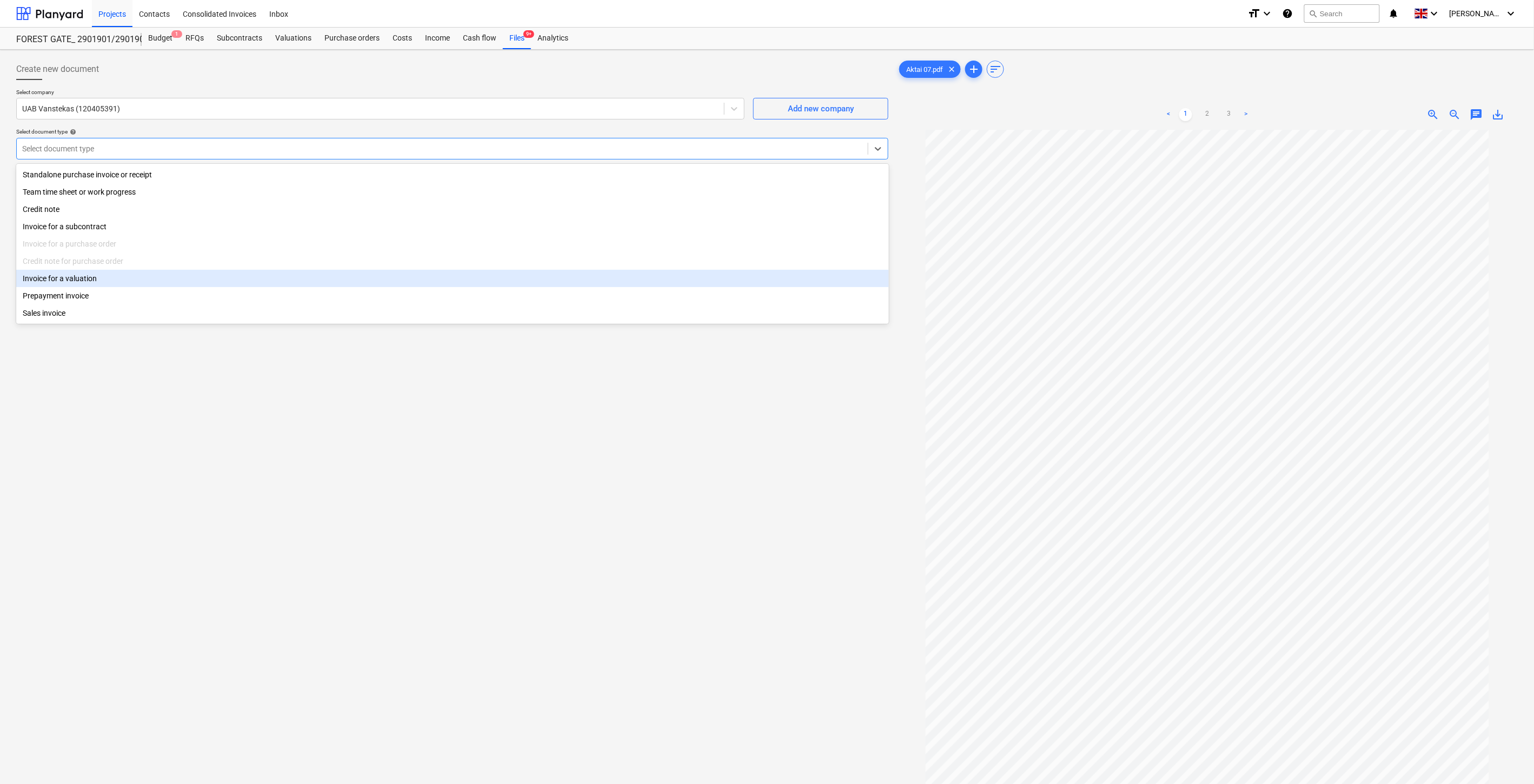 click on "Invoice for a valuation" at bounding box center (453, 278) 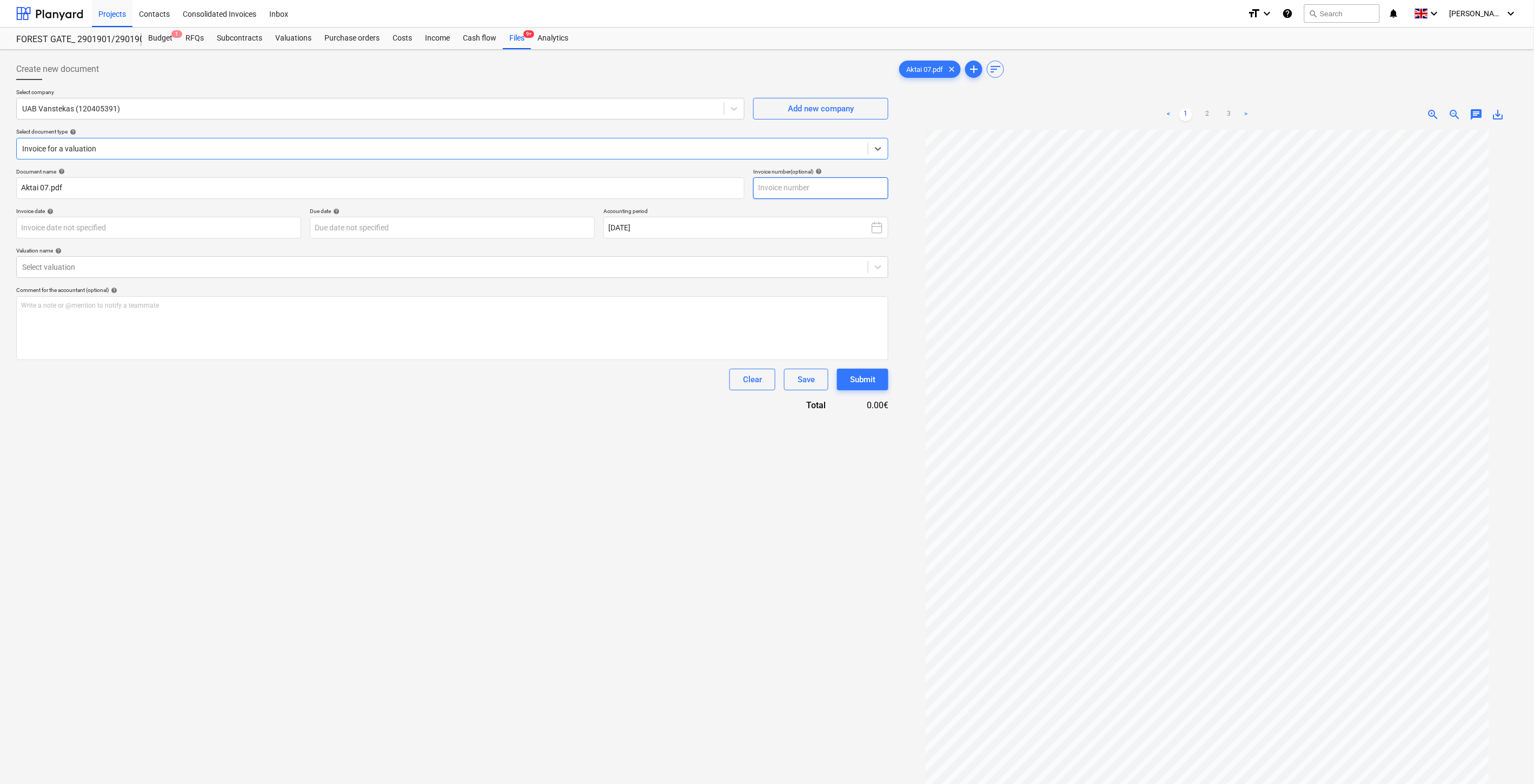 click at bounding box center [821, 188] 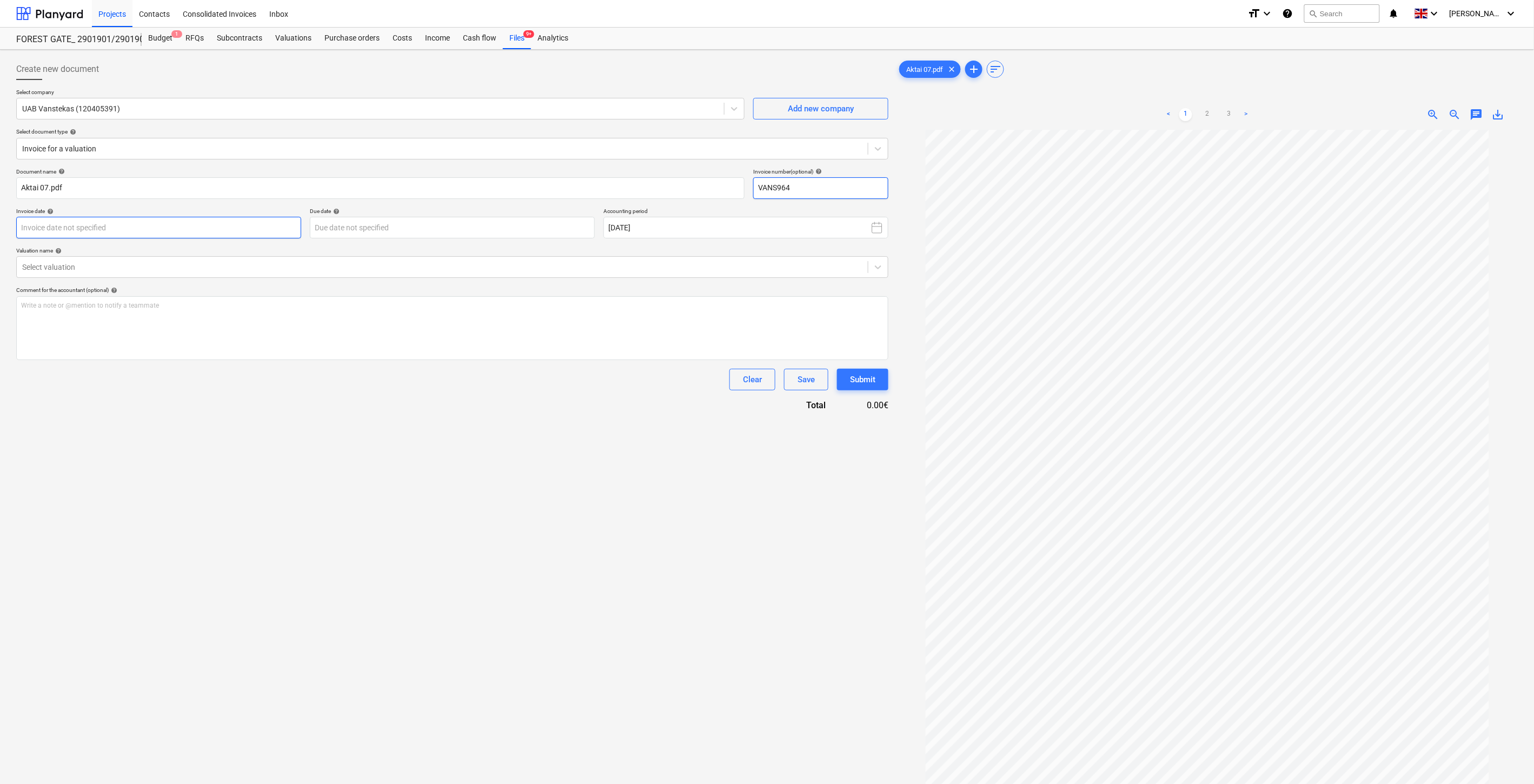 type on "VANS964" 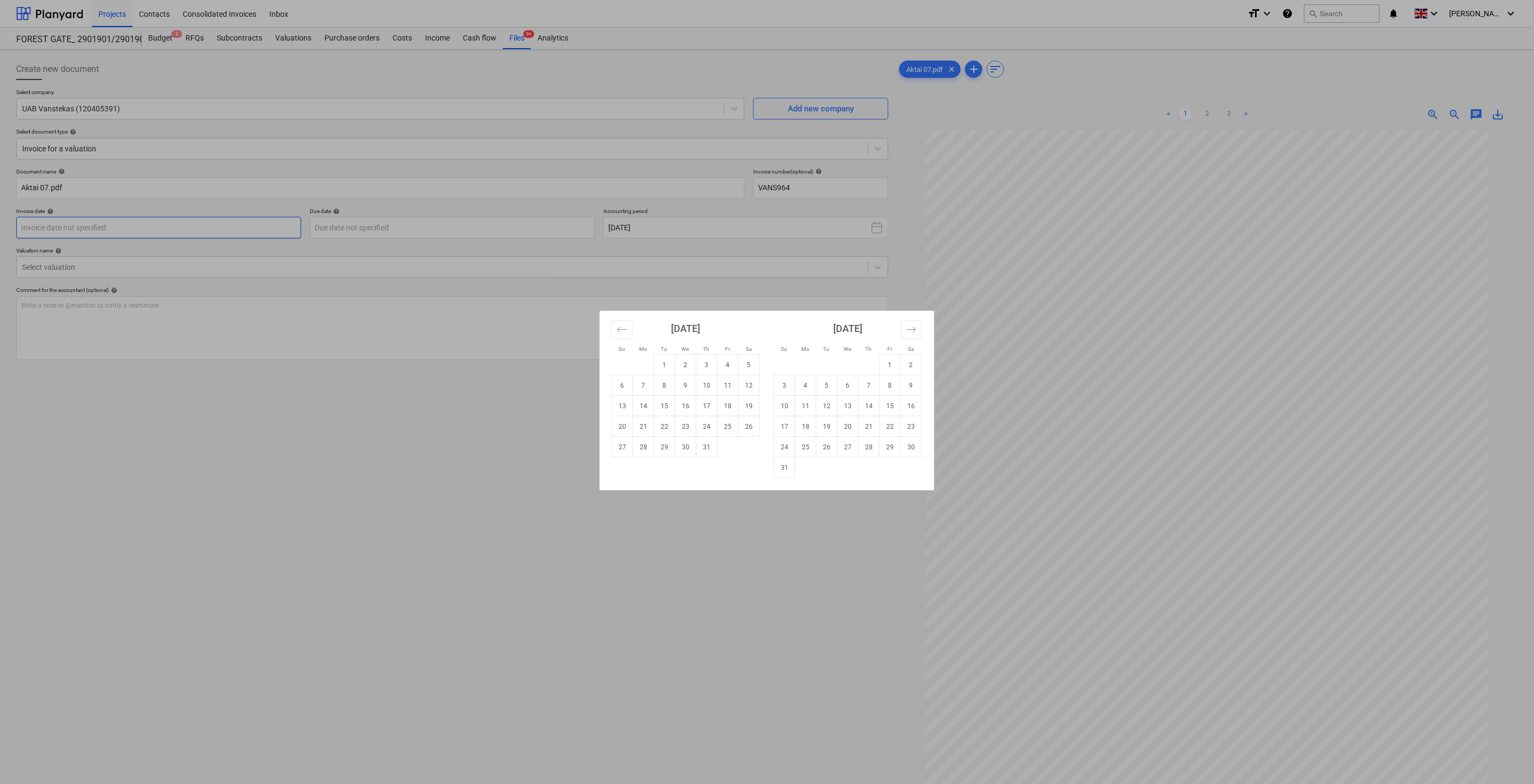 drag, startPoint x: 217, startPoint y: 223, endPoint x: 212, endPoint y: 231, distance: 9.433981 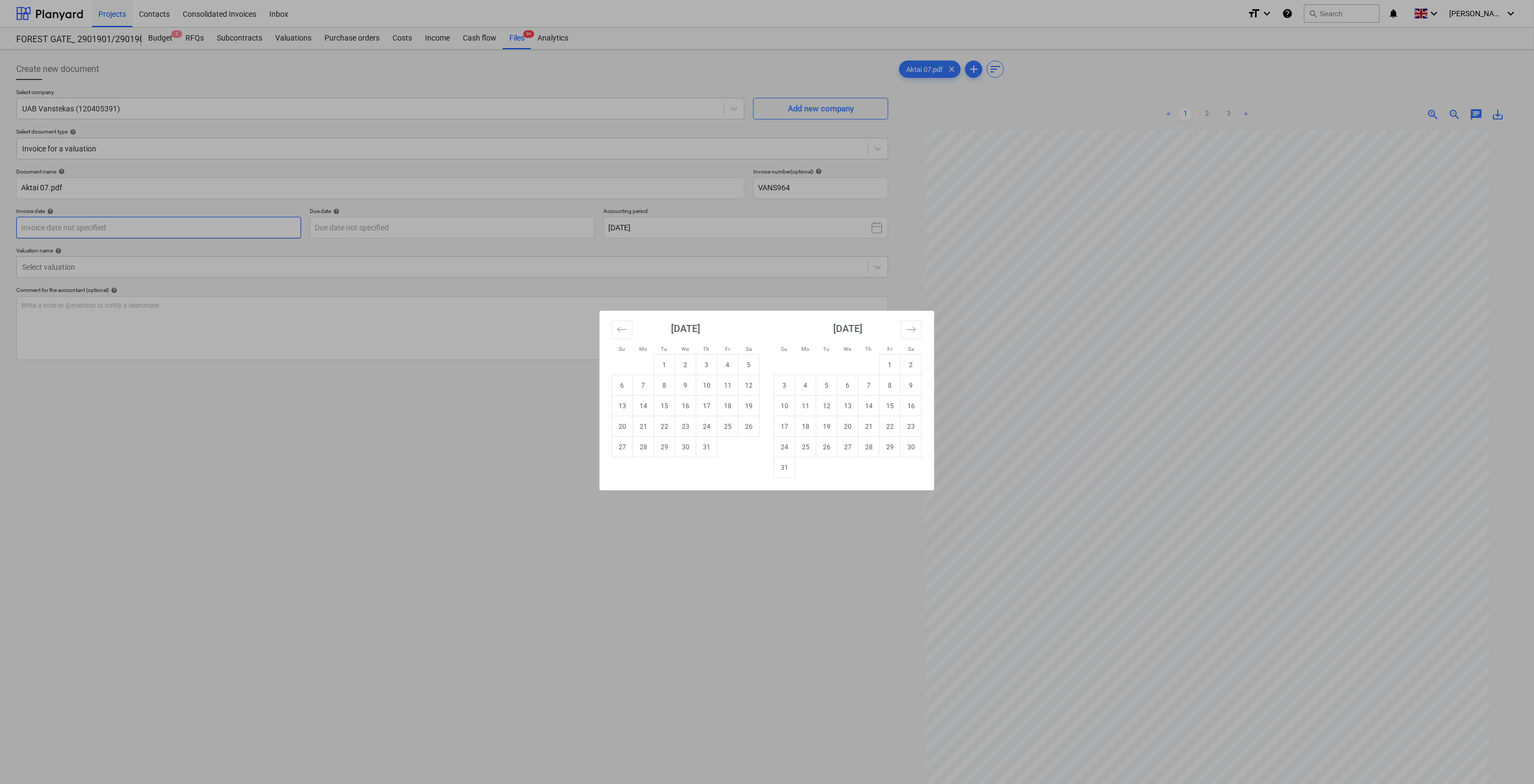 click on "Projects Contacts Consolidated Invoices Inbox format_size keyboard_arrow_down help search Search notifications 0 keyboard_arrow_down [PERSON_NAME] keyboard_arrow_down FOREST GATE_ 2901901/2901902/2901903 Budget 1 RFQs Subcontracts Valuations Purchase orders Costs Income Cash flow Files 9+ Analytics Create new document Select company UAB Vanstekas (120405391)  Add new company Select document type help Invoice for a valuation Document name help Aktai 07.pdf Invoice number  (optional) help VANS964 Invoice date help Press the down arrow key to interact with the calendar and
select a date. Press the question mark key to get the keyboard shortcuts for changing dates. Due date help Press the down arrow key to interact with the calendar and
select a date. Press the question mark key to get the keyboard shortcuts for changing dates. Accounting period [DATE] Valuation name help Select valuation Comment for the accountant (optional) help Write a note or @mention to notify a teammate ﻿ Clear Save Submit <" at bounding box center [767, 392] 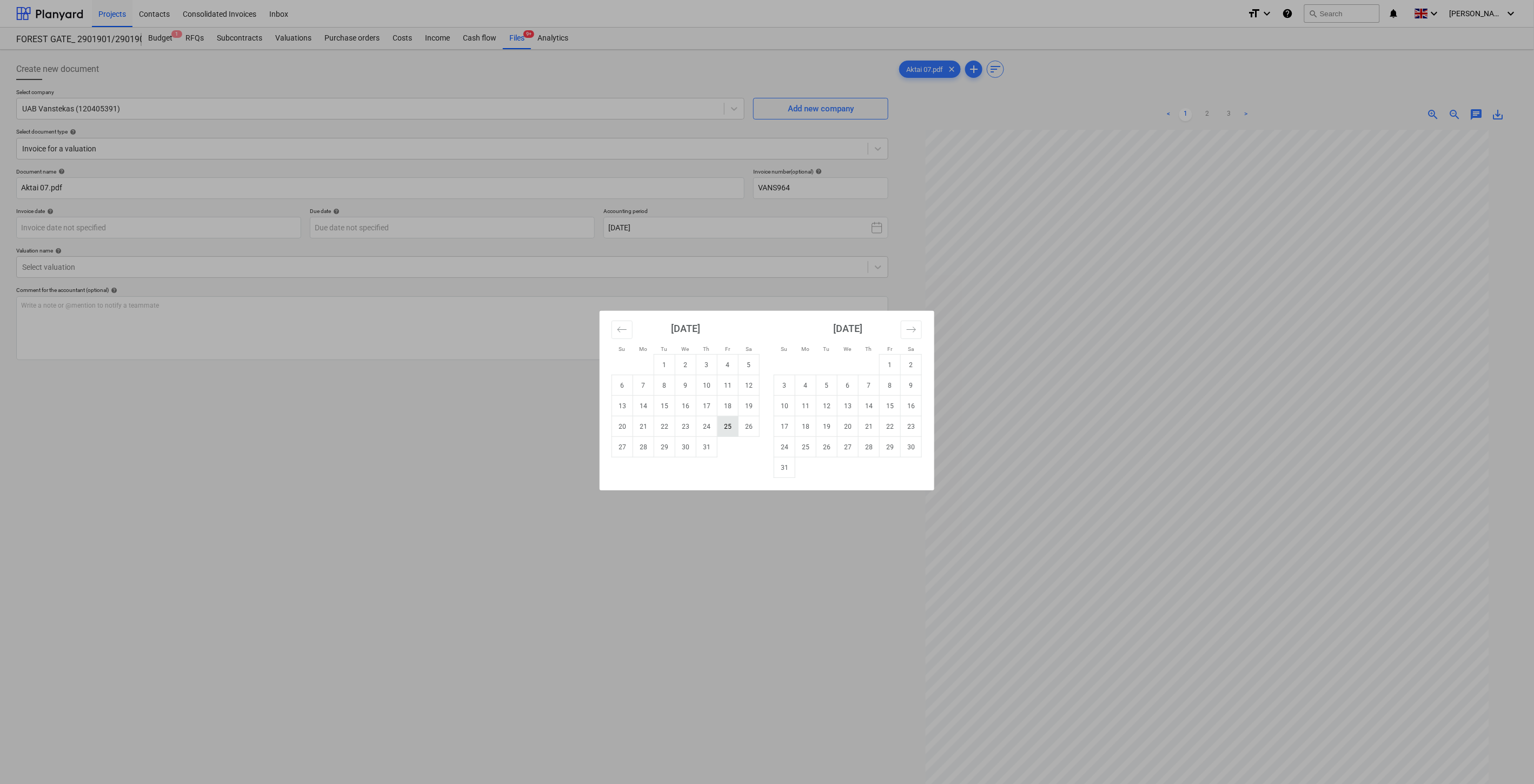 click on "25" at bounding box center (728, 427) 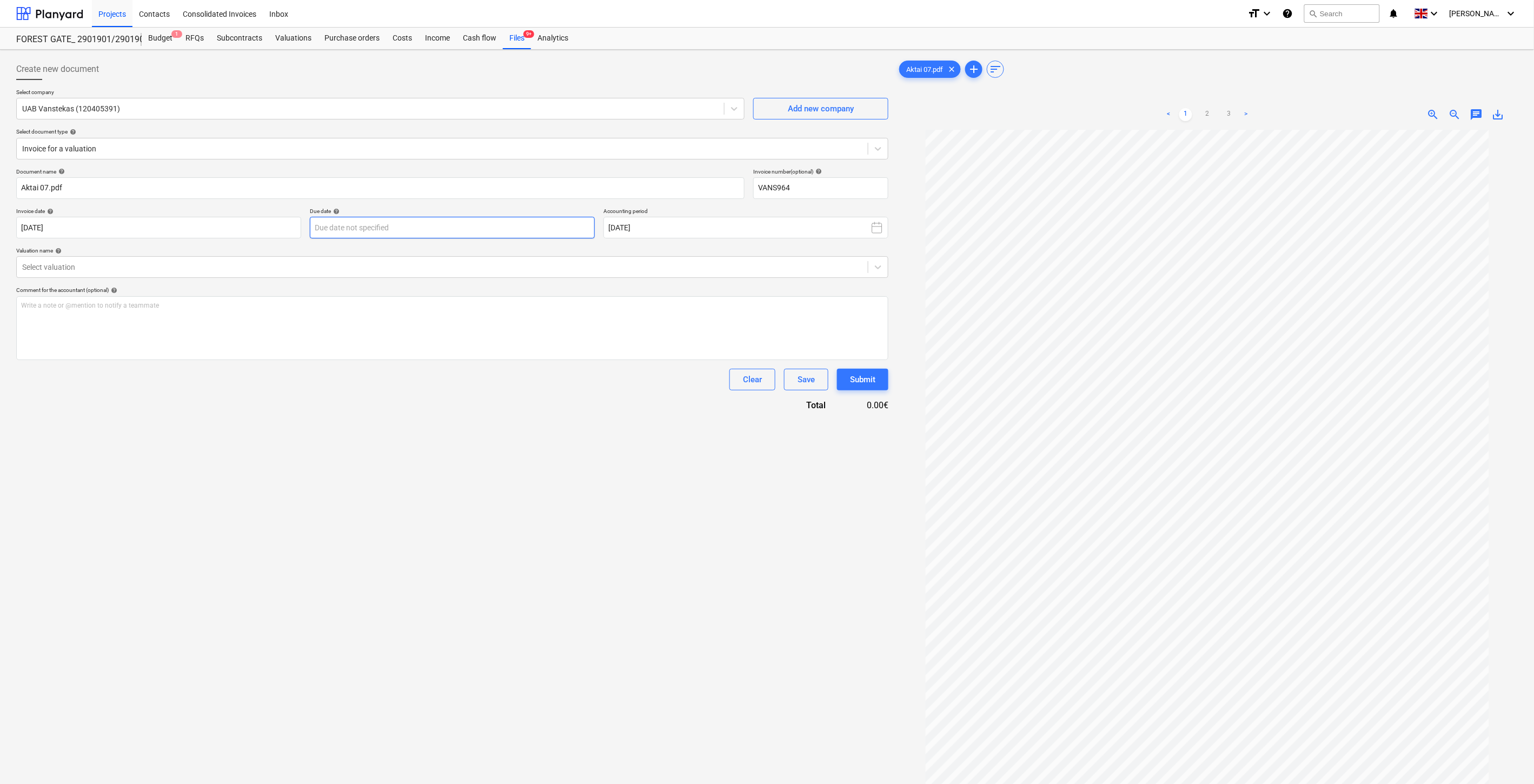click on "Projects Contacts Consolidated Invoices Inbox format_size keyboard_arrow_down help search Search notifications 0 keyboard_arrow_down [PERSON_NAME] keyboard_arrow_down FOREST GATE_ 2901901/2901902/2901903 Budget 1 RFQs Subcontracts Valuations Purchase orders Costs Income Cash flow Files 9+ Analytics Create new document Select company UAB Vanstekas (120405391)  Add new company Select document type help Invoice for a valuation Document name help Aktai 07.pdf Invoice number  (optional) help VANS964 Invoice date help [DATE] [DATE] Press the down arrow key to interact with the calendar and
select a date. Press the question mark key to get the keyboard shortcuts for changing dates. Due date help Press the down arrow key to interact with the calendar and
select a date. Press the question mark key to get the keyboard shortcuts for changing dates. Accounting period [DATE] Valuation name help Select valuation Comment for the accountant (optional) help Write a note or @mention to notify a teammate" at bounding box center [767, 392] 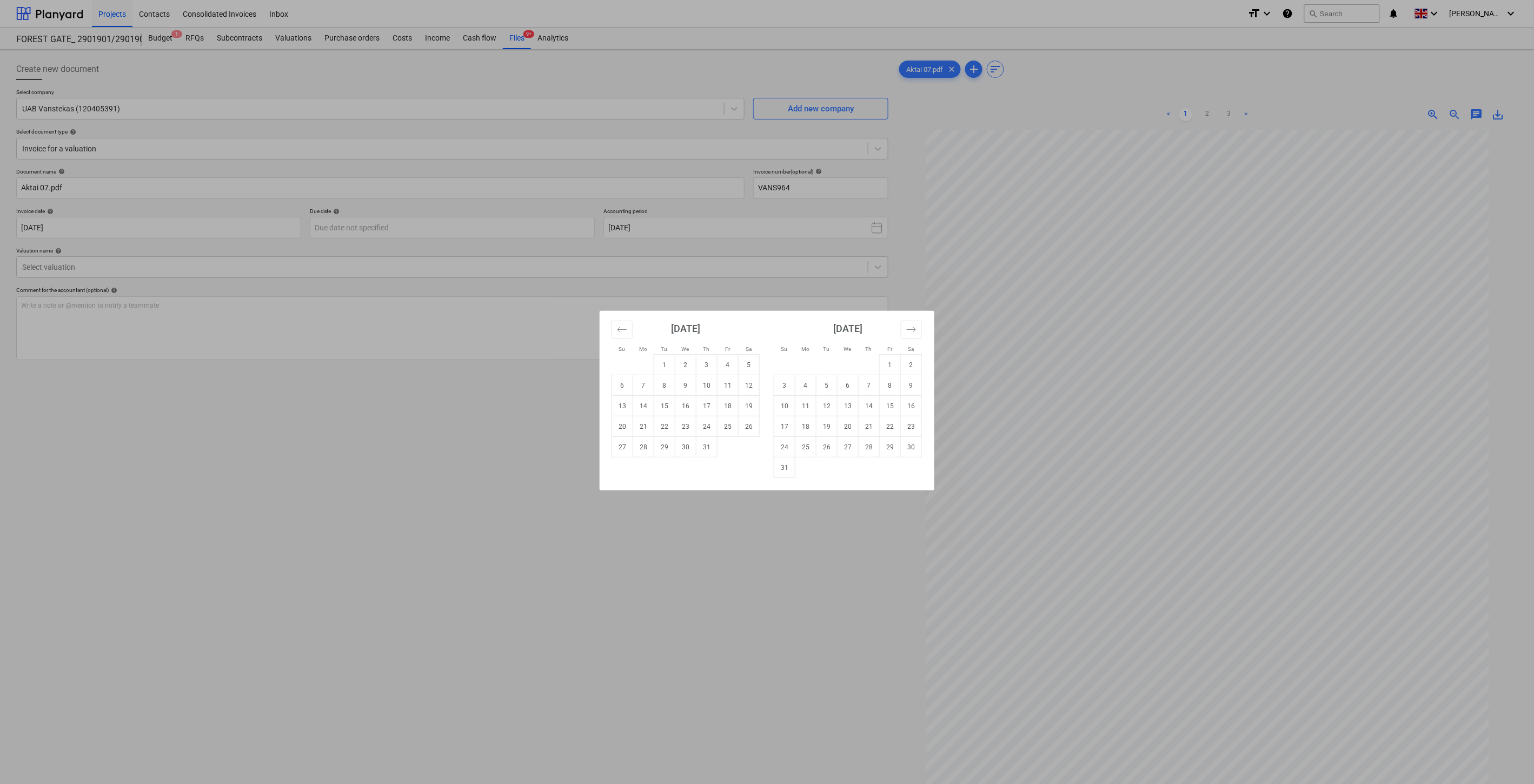 drag, startPoint x: 785, startPoint y: 446, endPoint x: 607, endPoint y: 384, distance: 188.4887 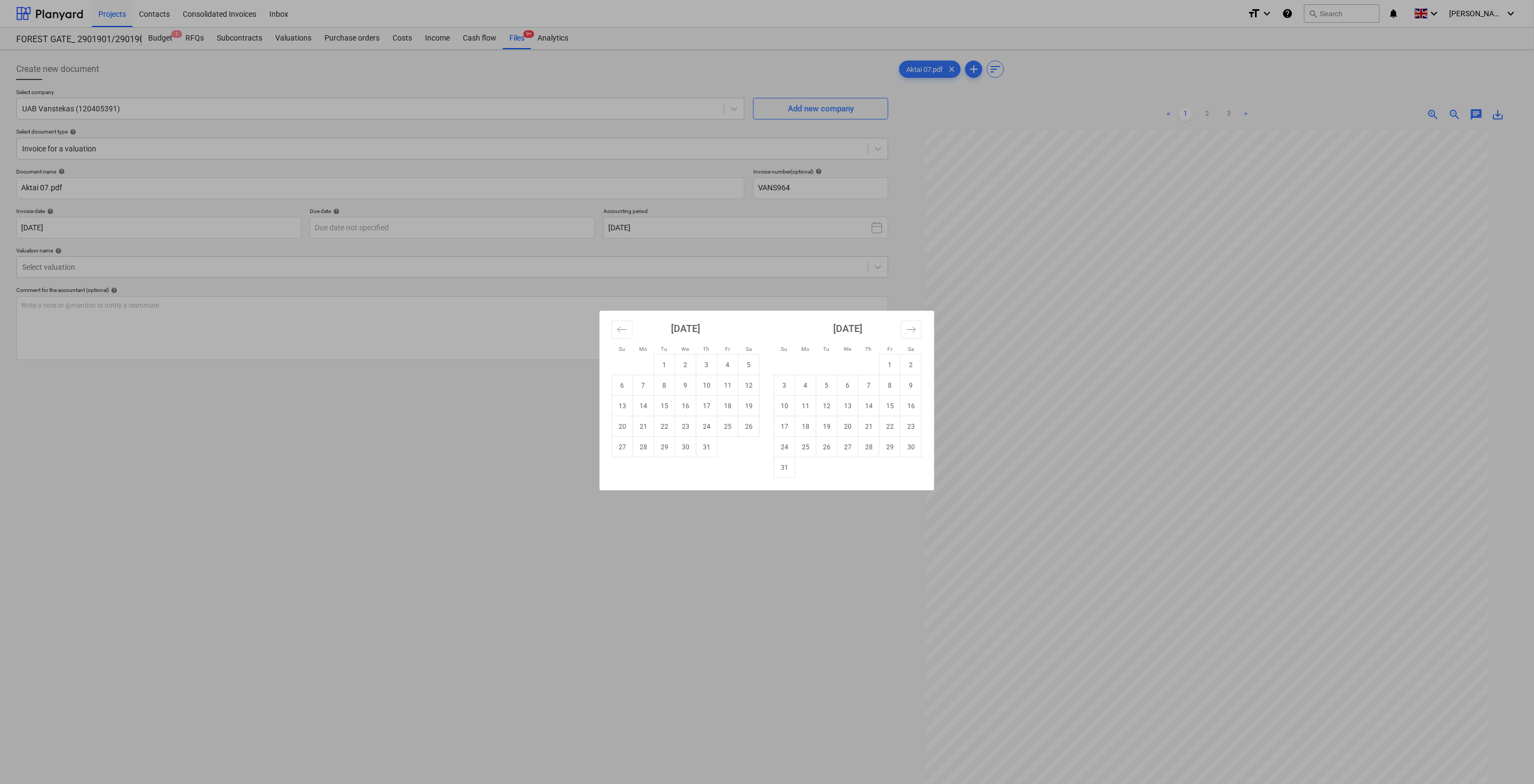 click on "24" at bounding box center (785, 447) 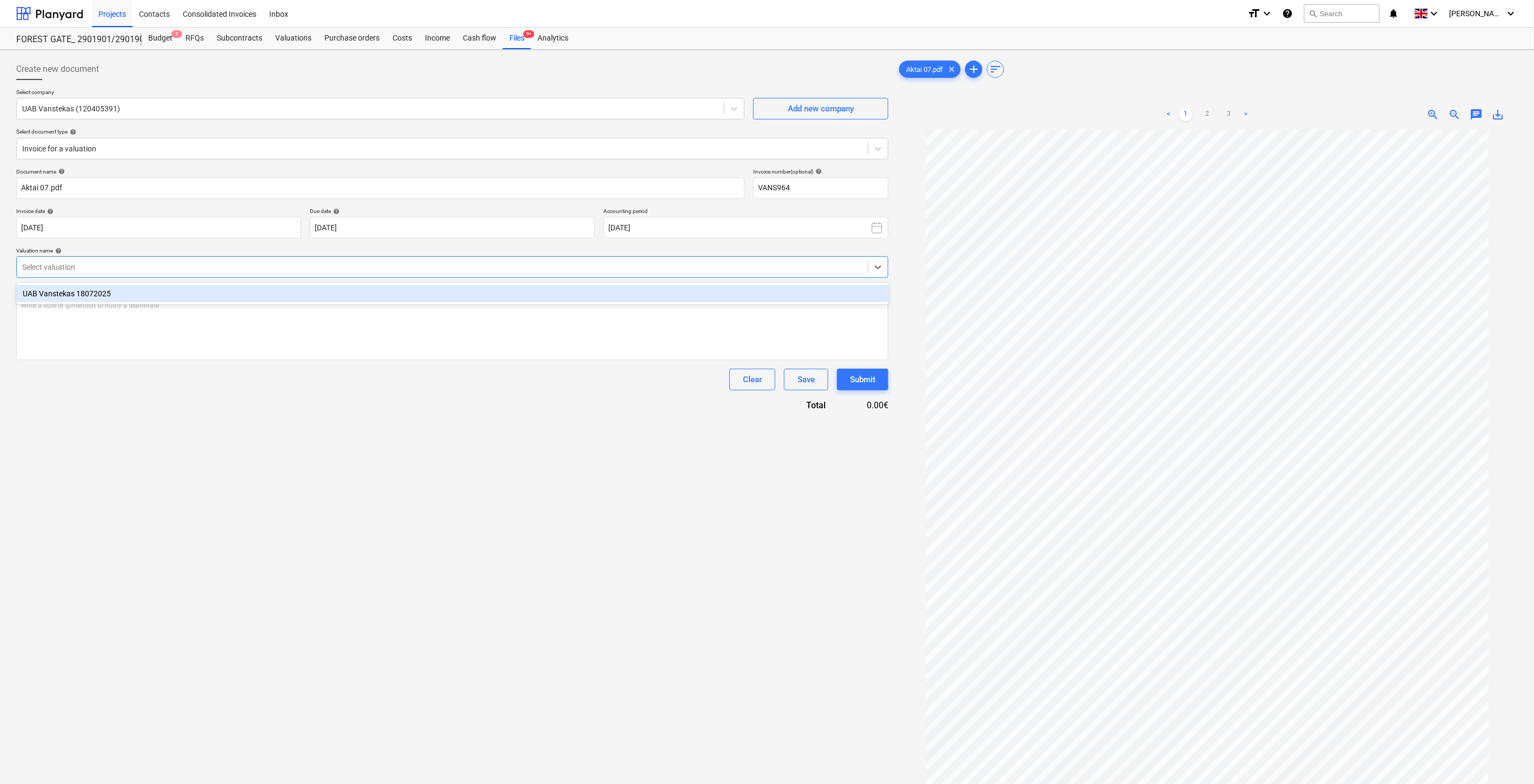 click at bounding box center (442, 267) 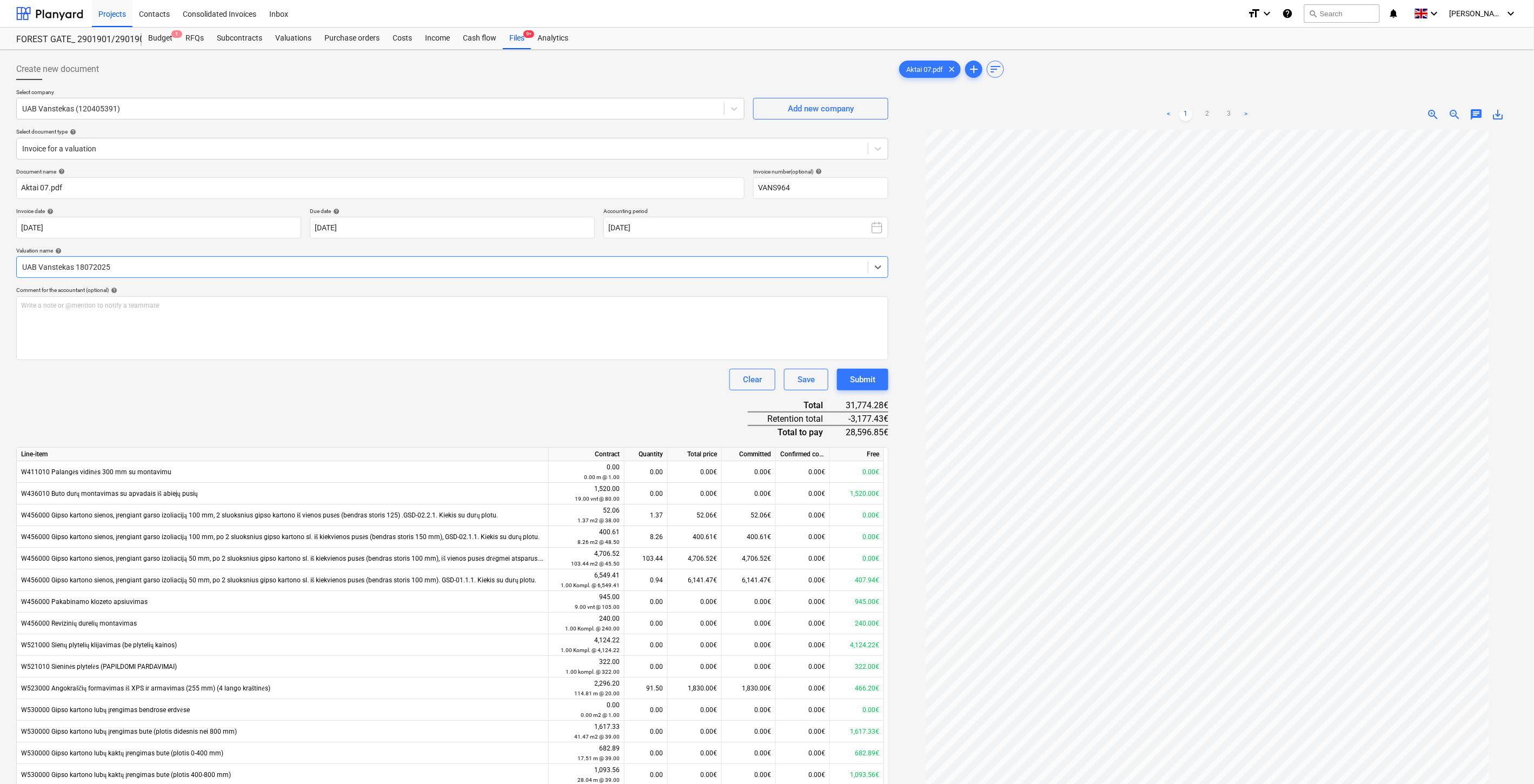 click on "Document name help Aktai 07.pdf Invoice number  (optional) help VANS964 Invoice date help [DATE] [DATE] Press the down arrow key to interact with the calendar and
select a date. Press the question mark key to get the keyboard shortcuts for changing dates. Due date help [DATE] [DATE] Press the down arrow key to interact with the calendar and
select a date. Press the question mark key to get the keyboard shortcuts for changing dates. Accounting period [DATE] Valuation name help option UAB Vanstekas 18072025, selected.   Select is focused ,type to refine list, press Down to open the menu,  UAB Vanstekas 18072025 Comment for the accountant (optional) help Write a note or @mention to notify a teammate ﻿ Clear Save Submit Total 31,774.28€ Retention total -3,177.43€ Total to pay 28,596.85€ Line-item Contract Quantity Total price Committed Confirmed costs Free W411010 Palangės vidinės 300 mm su montavimu 0.00 0.00 m @ 1.00 0.00 0.00€ 0.00€ 0.00€ 0.00€ 1,520.00 0.00 0.00€" at bounding box center [452, 636] 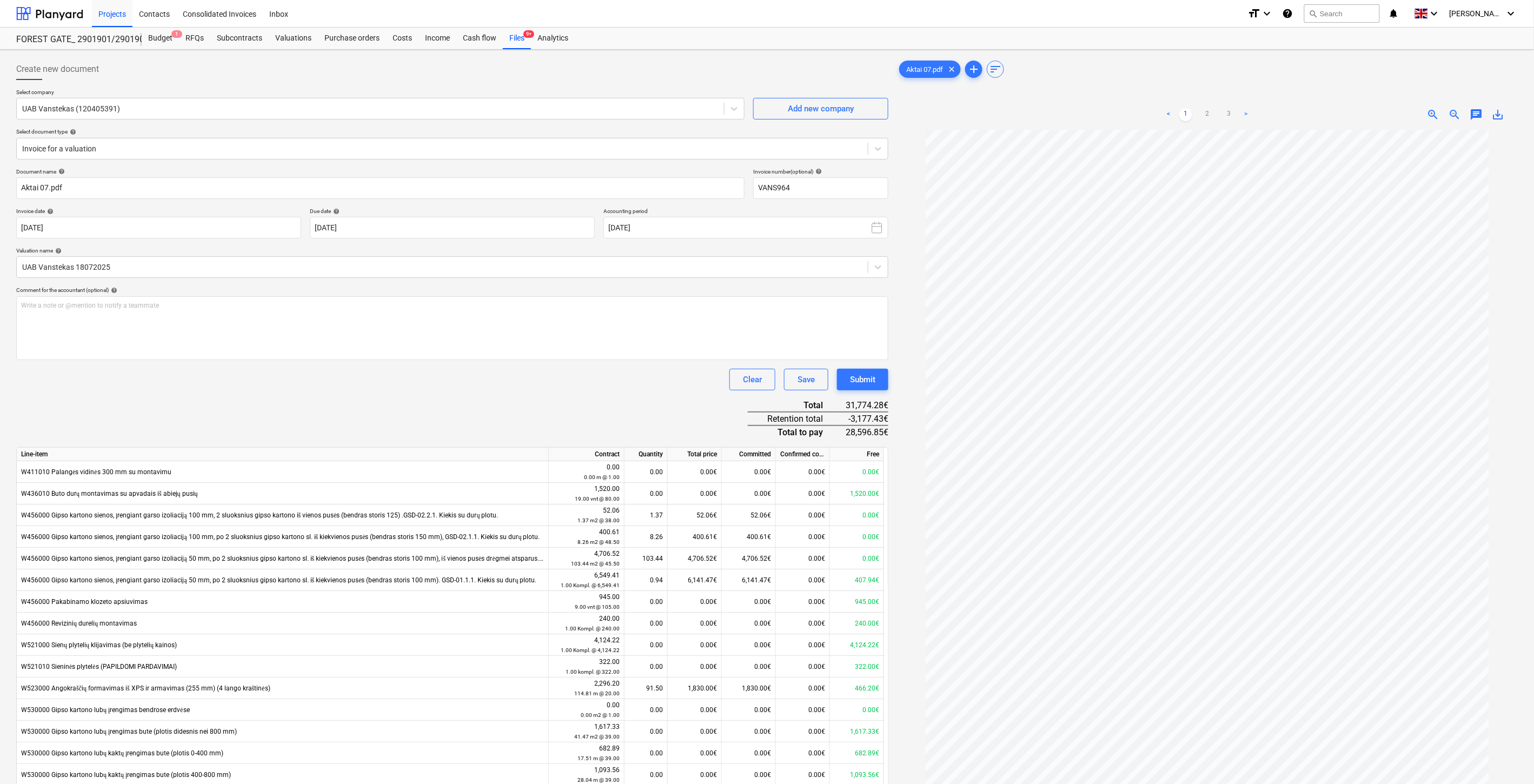 click on "Document name help Aktai 07.pdf Invoice number  (optional) help VANS964 Invoice date help [DATE] [DATE] Press the down arrow key to interact with the calendar and
select a date. Press the question mark key to get the keyboard shortcuts for changing dates. Due date help [DATE] [DATE] Press the down arrow key to interact with the calendar and
select a date. Press the question mark key to get the keyboard shortcuts for changing dates. Accounting period [DATE] Valuation name help UAB Vanstekas 18072025 Comment for the accountant (optional) help Write a note or @mention to notify a teammate ﻿ Clear Save Submit Total 31,774.28€ Retention total -3,177.43€ Total to pay 28,596.85€ Line-item Contract Quantity Total price Committed Confirmed costs Free W411010 Palangės vidinės 300 mm su montavimu 0.00 0.00 m @ 1.00 0.00 0.00€ 0.00€ 0.00€ 0.00€ W436010 Buto durų montavimas su apvadais iš abiejų pusių 1,520.00 19.00 vnt @ 80.00 0.00 0.00€ 0.00€ 0.00€ 1,520.00€ 52.06" at bounding box center [452, 636] 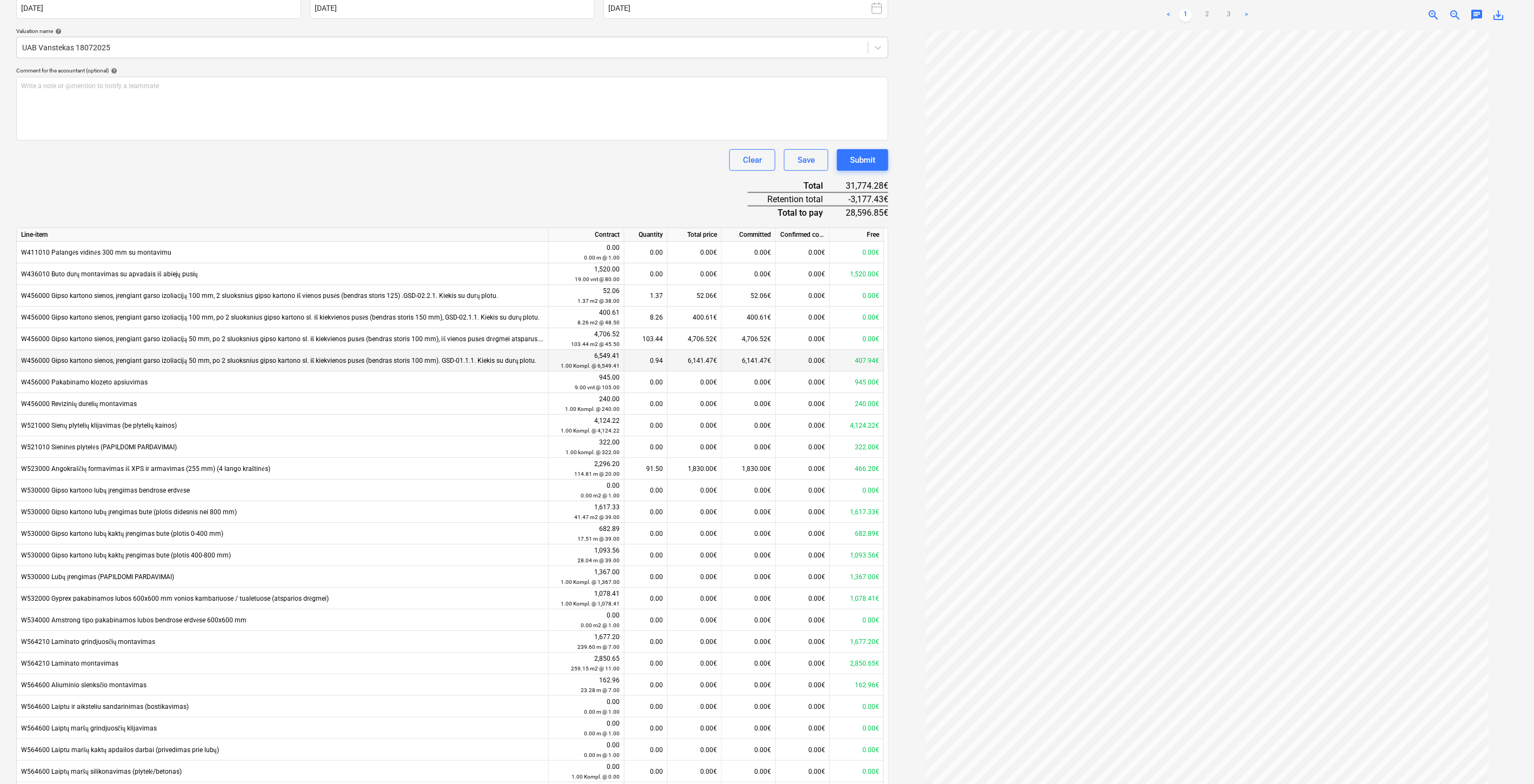 scroll, scrollTop: 240, scrollLeft: 0, axis: vertical 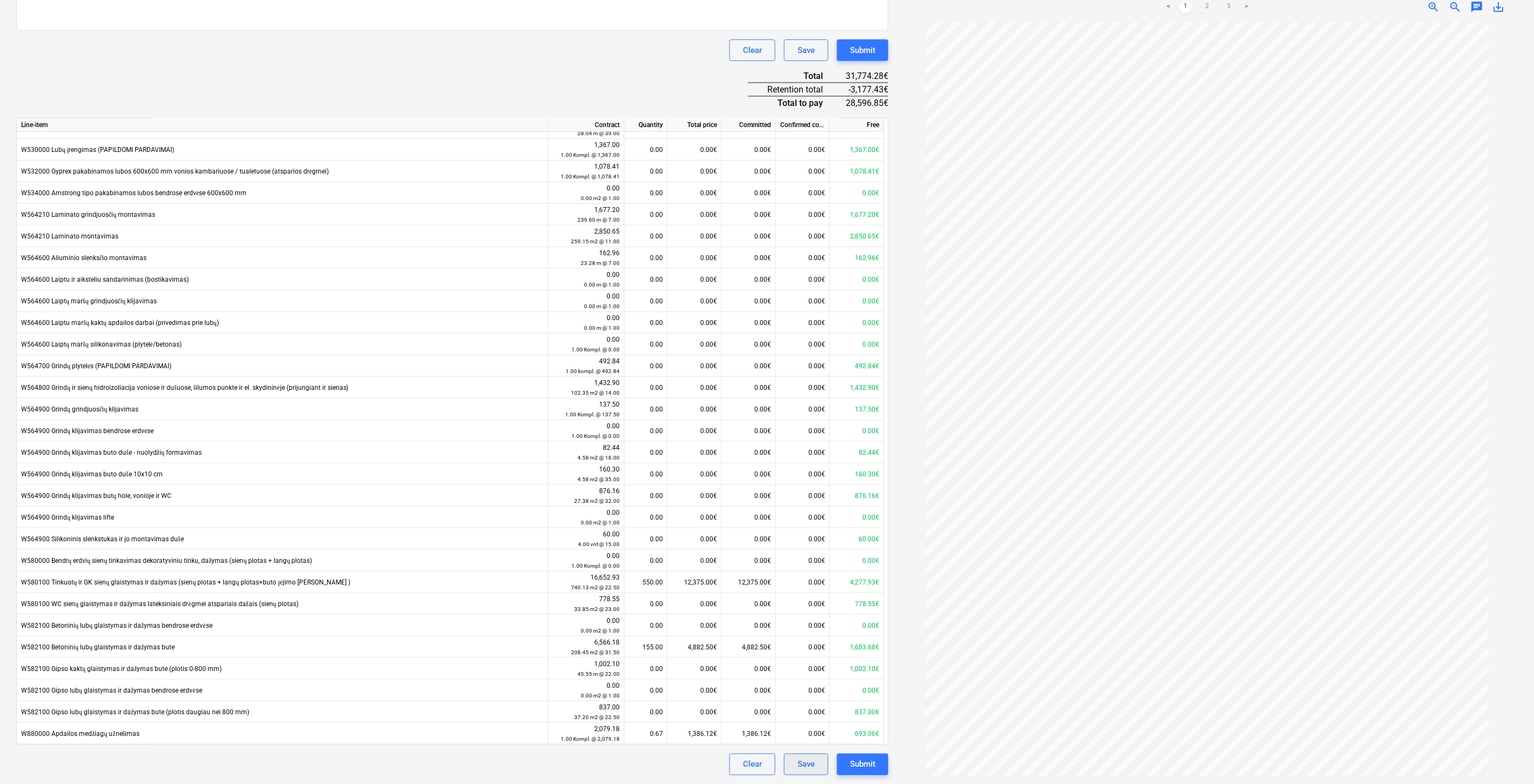 click on "Save" at bounding box center [806, 765] 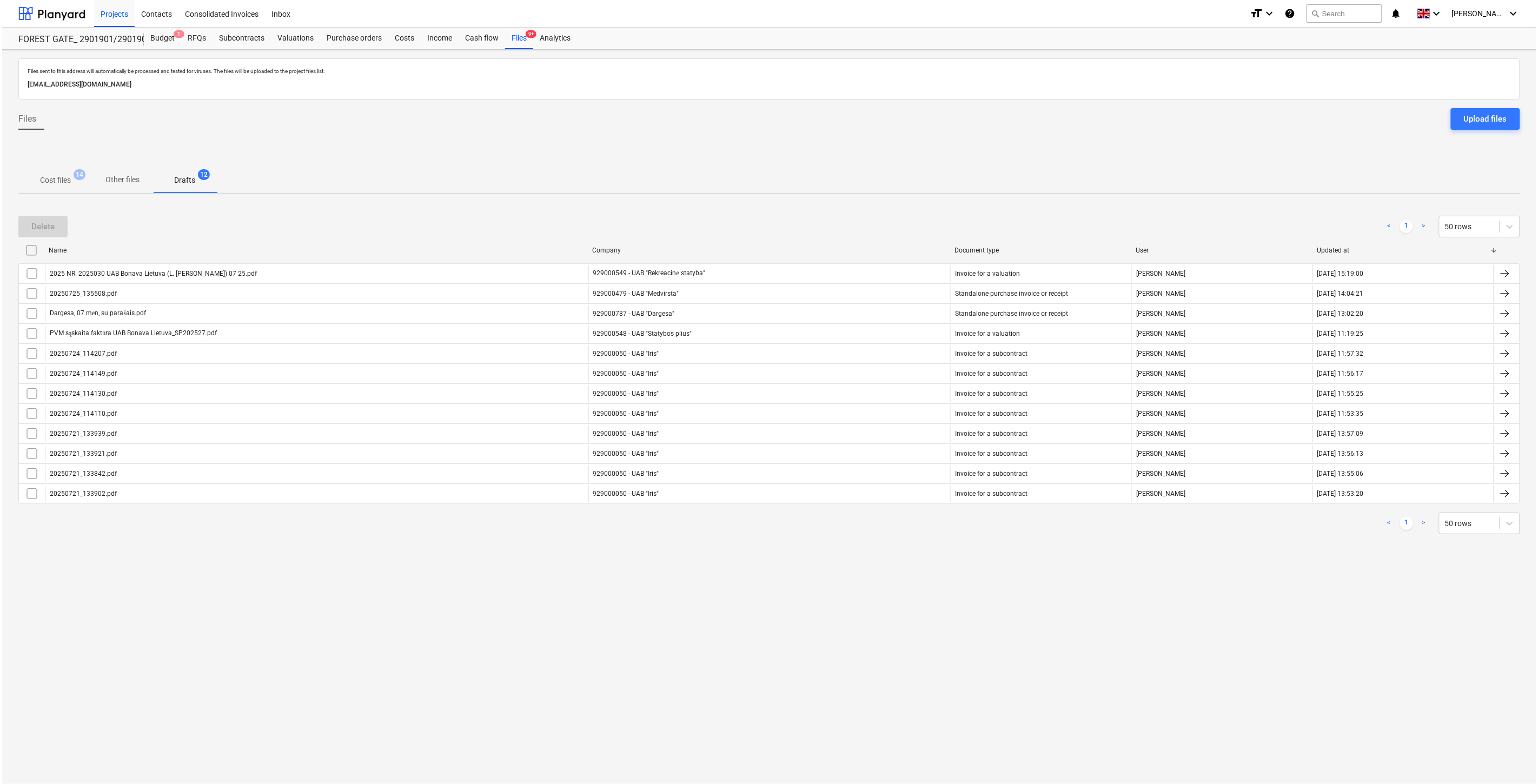 scroll, scrollTop: 0, scrollLeft: 0, axis: both 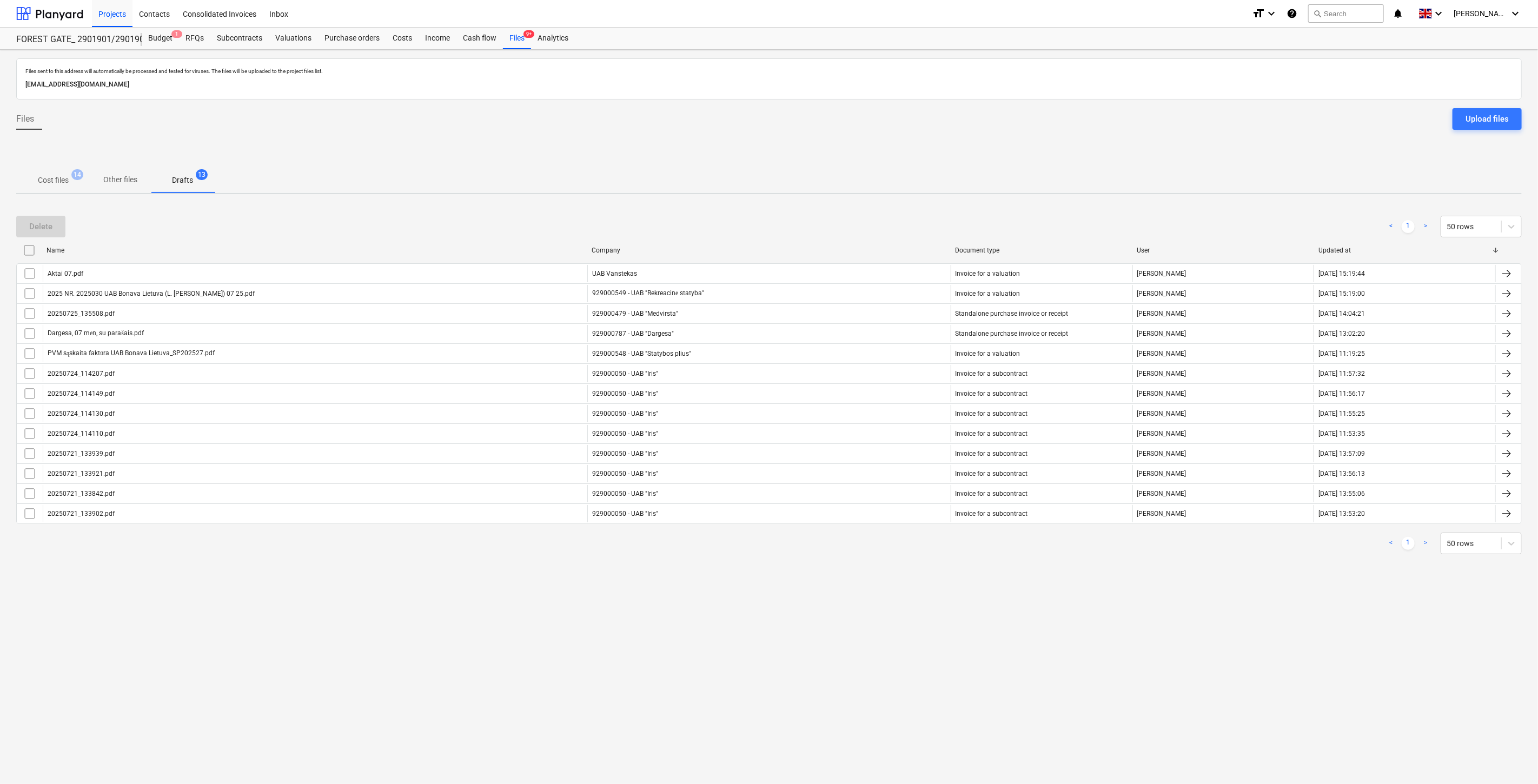 click on "Files sent to this address will automatically be processed and tested for viruses. The files will be uploaded to the project files list. [EMAIL_ADDRESS][DOMAIN_NAME] Files Upload files Cost files 14 Other files Drafts 13 Delete < 1 > 50 rows Name Company Document type User Updated at Aktai 07.pdf UAB Vanstekas Invoice for a valuation [PERSON_NAME] [DATE] 15:19:44 2025 NR. 2025030 UAB Bonava Lietuva (L. [PERSON_NAME]) 07 25.pdf 929000549 - UAB "Rekreacinė statyba" Invoice for a valuation [PERSON_NAME] [DATE] 15:19:00 20250725_135508.pdf 929000479 - UAB "Medvirsta" Standalone purchase invoice or receipt [PERSON_NAME] [DATE] 14:04:21 Dargesa, 07 mėn, su parašais.pdf 929000787 - UAB "Dargesa" Standalone purchase invoice or receipt [PERSON_NAME] [DATE] 13:02:20 PVM sąskaita faktūra  UAB Bonava Lietuva_SP202527.pdf 929000548 - UAB "Statybos plius" Invoice for a valuation [PERSON_NAME] [DATE] 11:19:25 20250724_114207.pdf 929000050 - UAB "Iris" < 1" at bounding box center (769, 417) 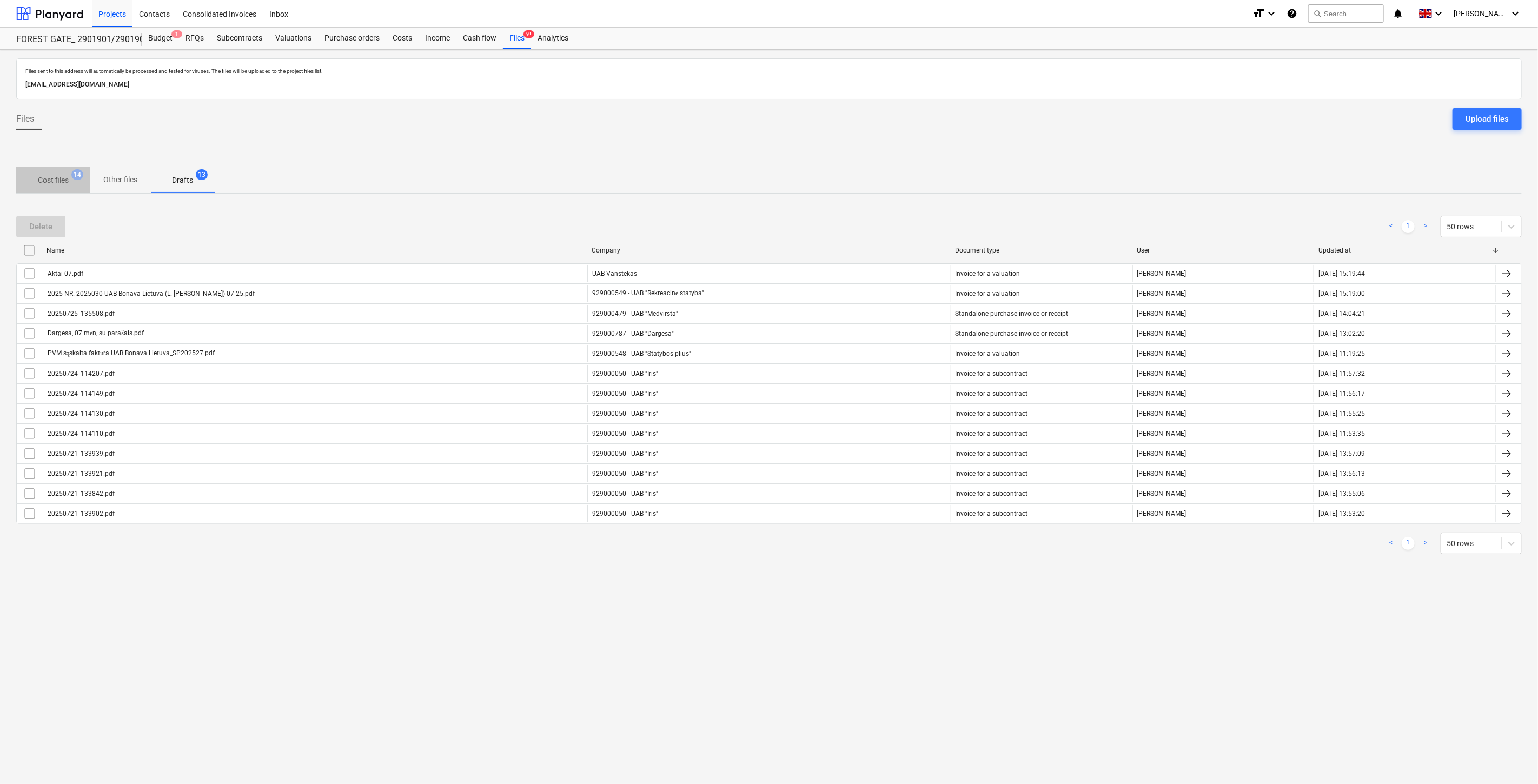 click on "Cost files 14" at bounding box center (53, 180) 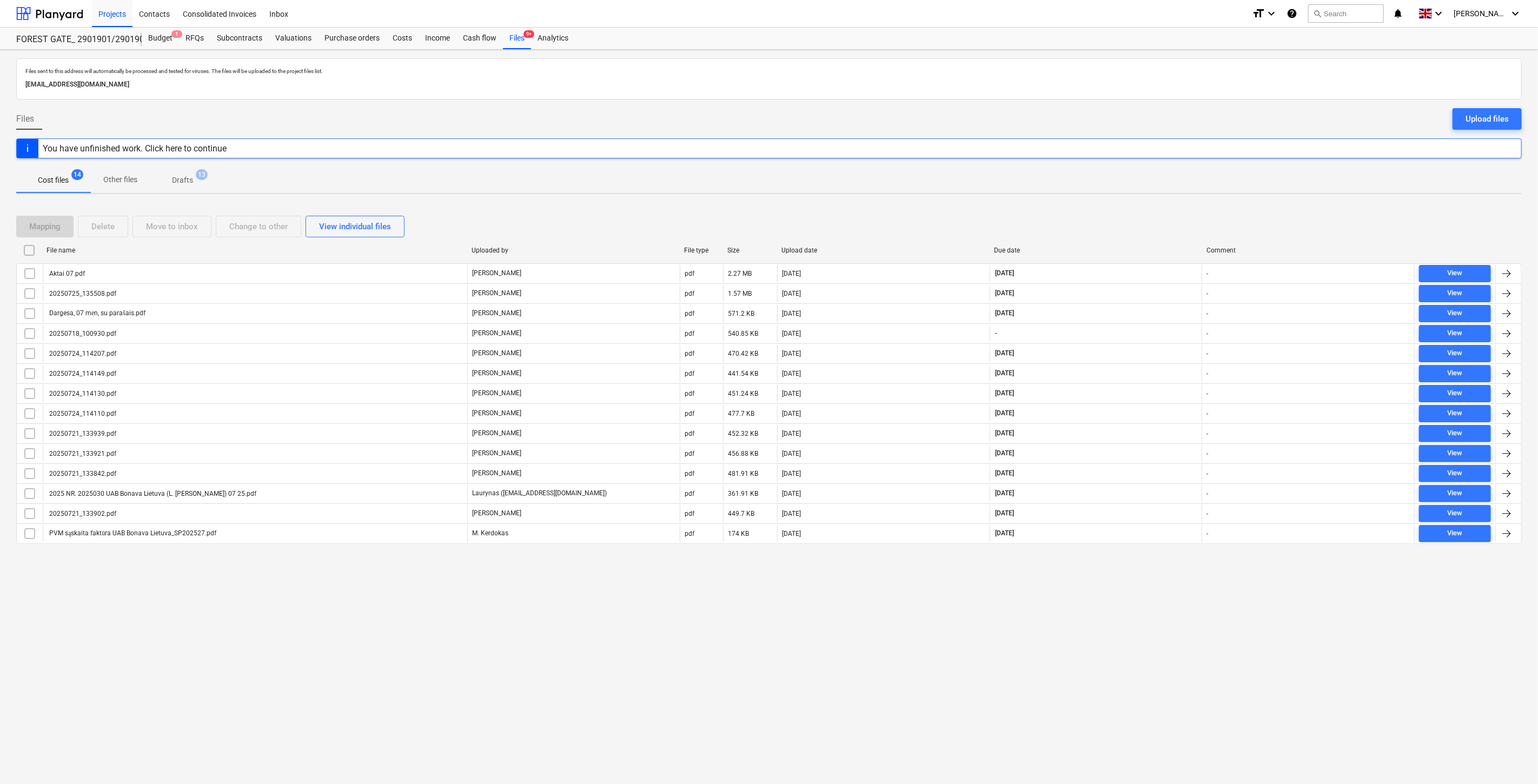 click on "Mapping Delete Move to inbox Change to other View individual files" at bounding box center [769, 227] 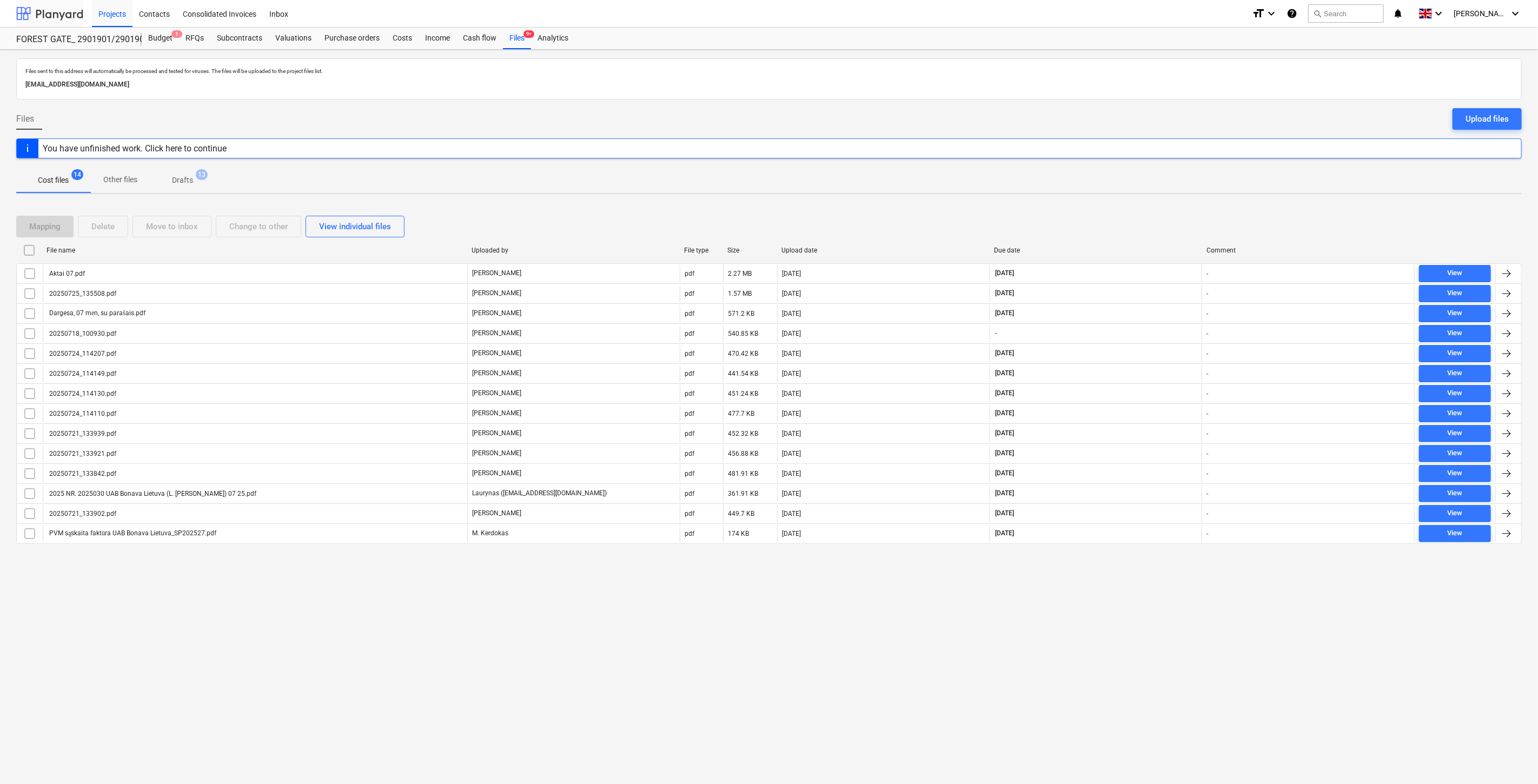 click at bounding box center (50, 14) 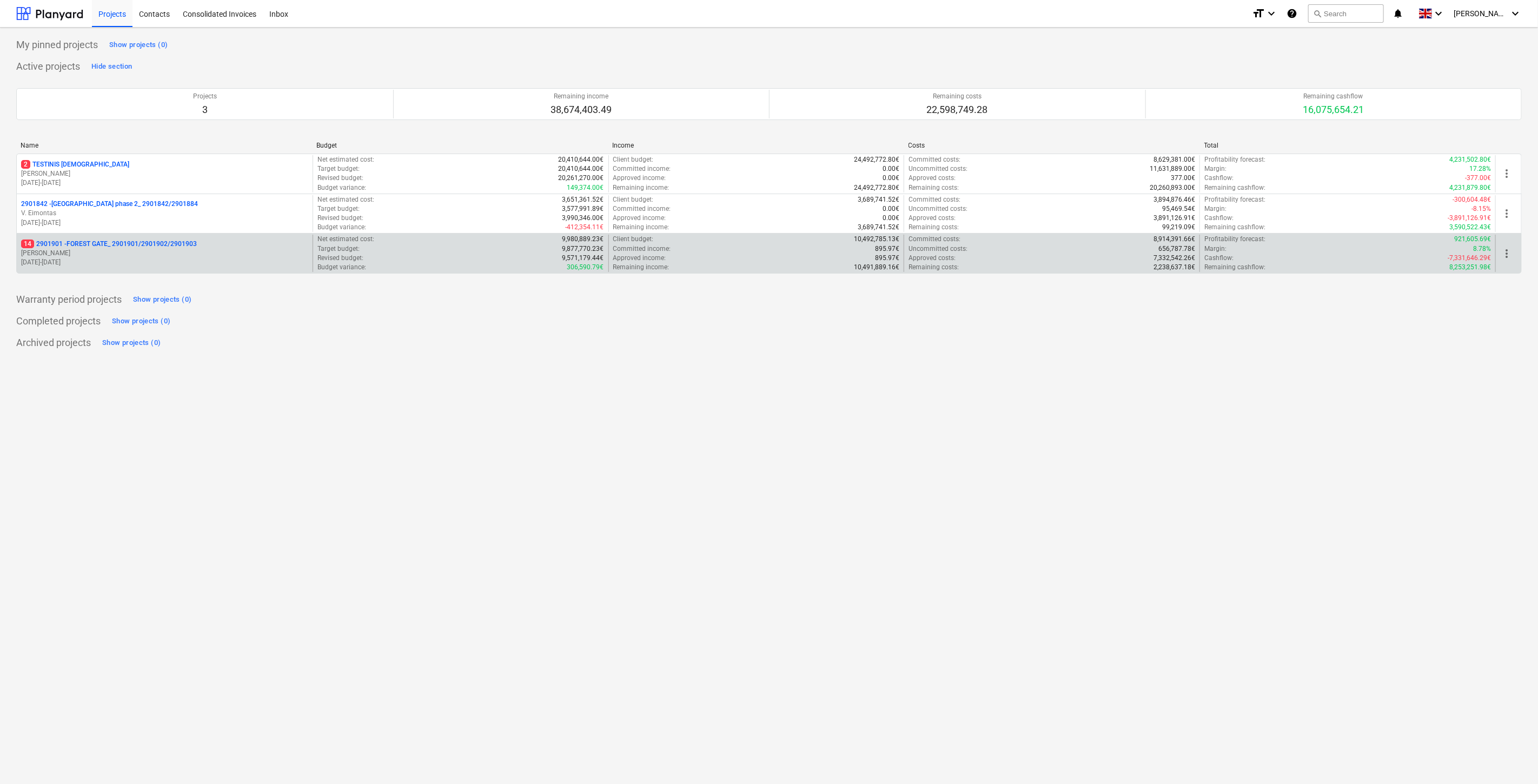 click on "[DATE]  -  [DATE]" at bounding box center (164, 262) 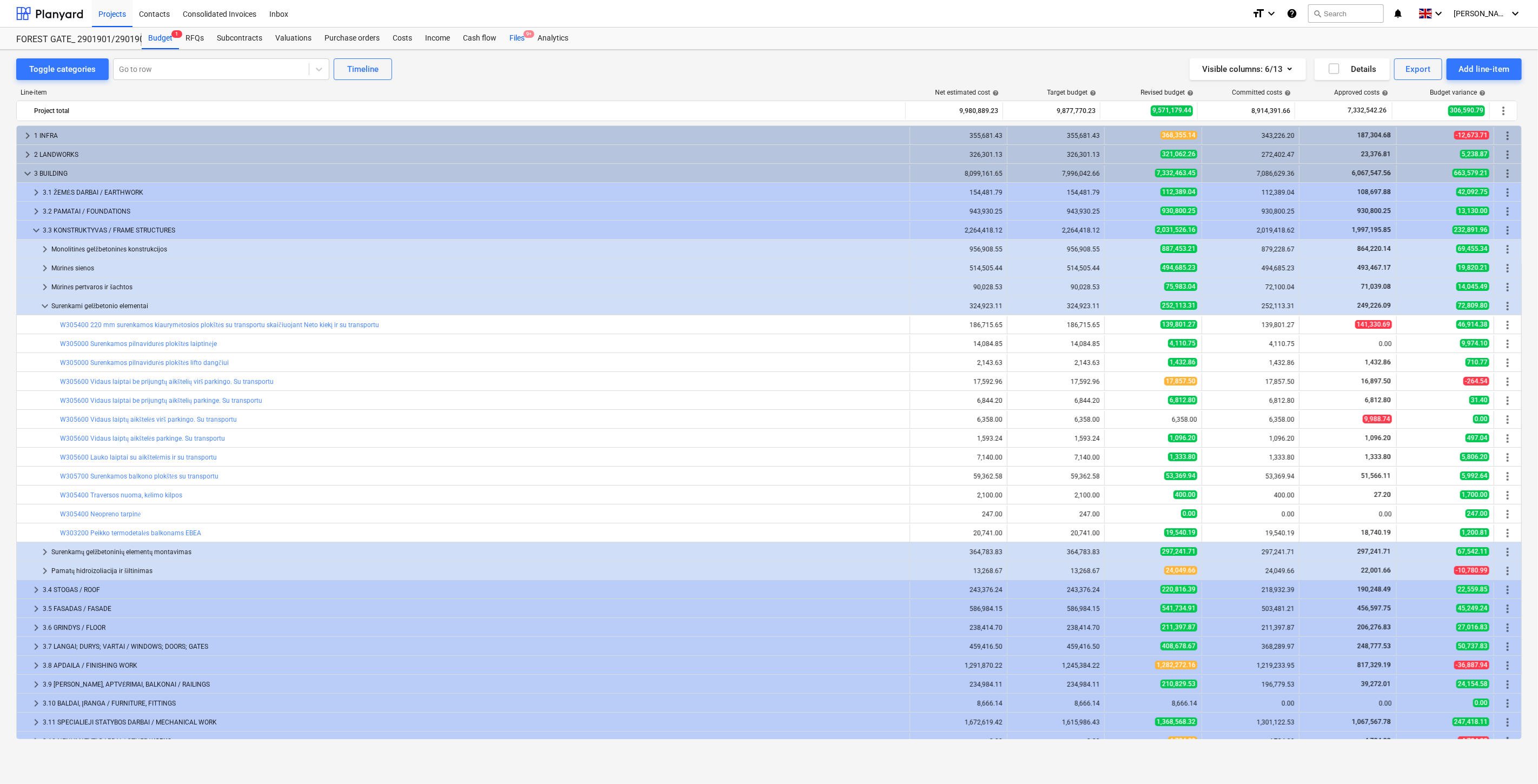 click on "Files 9+" at bounding box center [517, 38] 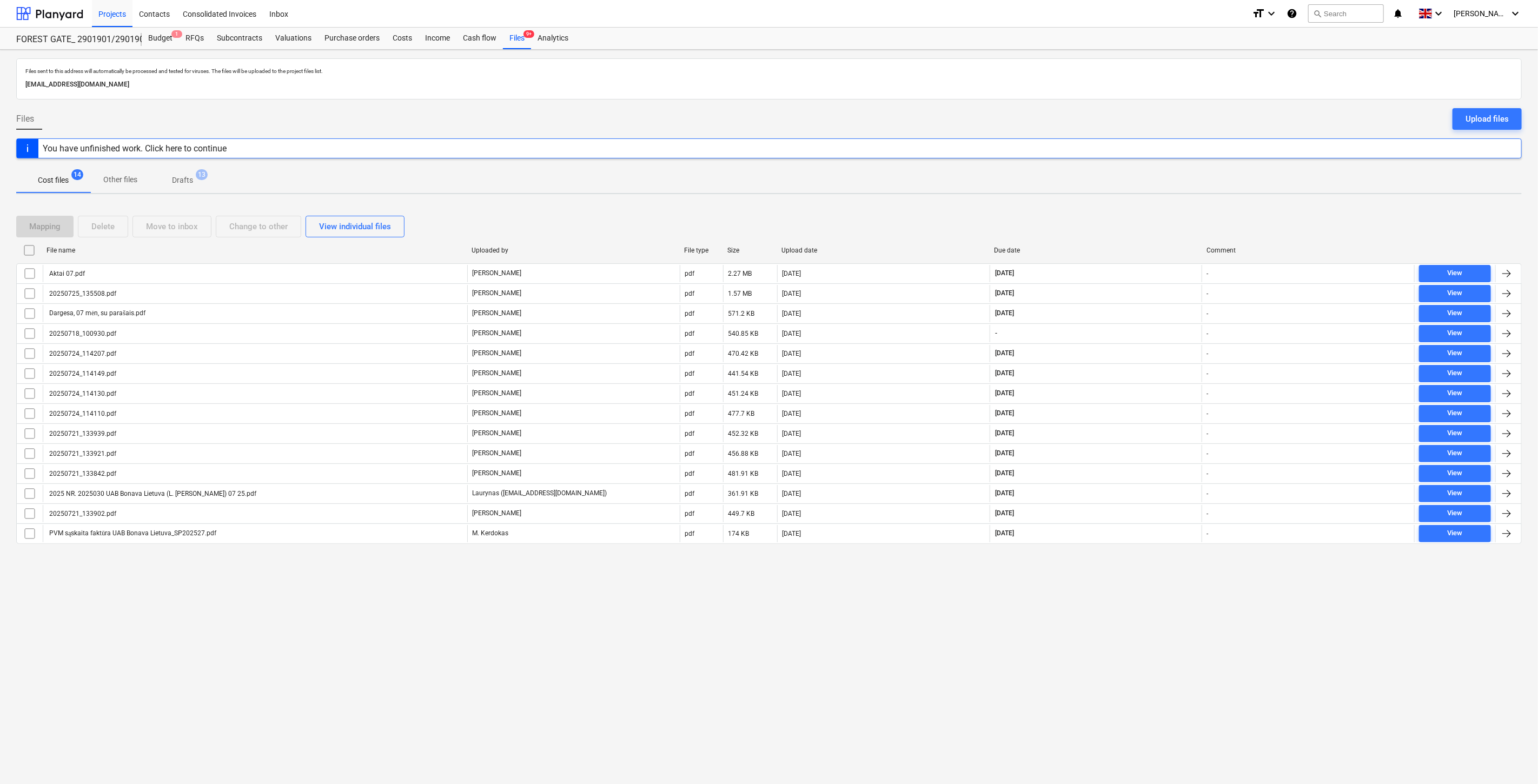 click on "Files sent to this address will automatically be processed and tested for viruses. The files will be uploaded to the project files list. [EMAIL_ADDRESS][DOMAIN_NAME] Files Upload files You have unfinished work. Click here to continue Cost files 14 Other files Drafts 13 Mapping Delete Move to inbox Change to other View individual files File name Uploaded by File type Size Upload date Due date Comment   Aktai 07.pdf [PERSON_NAME] pdf 2.27 MB [DATE] [DATE] - View   20250725_135508.pdf [PERSON_NAME] pdf 1.57 MB [DATE] [DATE] - View   Dargesa, 07 mėn, su parašais.pdf [PERSON_NAME] pdf 571.2 KB [DATE] [DATE] - View   20250718_100930.pdf [PERSON_NAME] pdf 540.85 KB [DATE] - - View   20250724_114207.pdf [PERSON_NAME] pdf 470.42 KB [DATE] [DATE] - View   20250724_114149.pdf [PERSON_NAME] pdf 441.54 KB [DATE] [DATE] - View   20250724_114130.pdf [PERSON_NAME] pdf 451.24 KB [DATE] [DATE] - View   20250724_114110.pdf pdf - -" at bounding box center (769, 417) 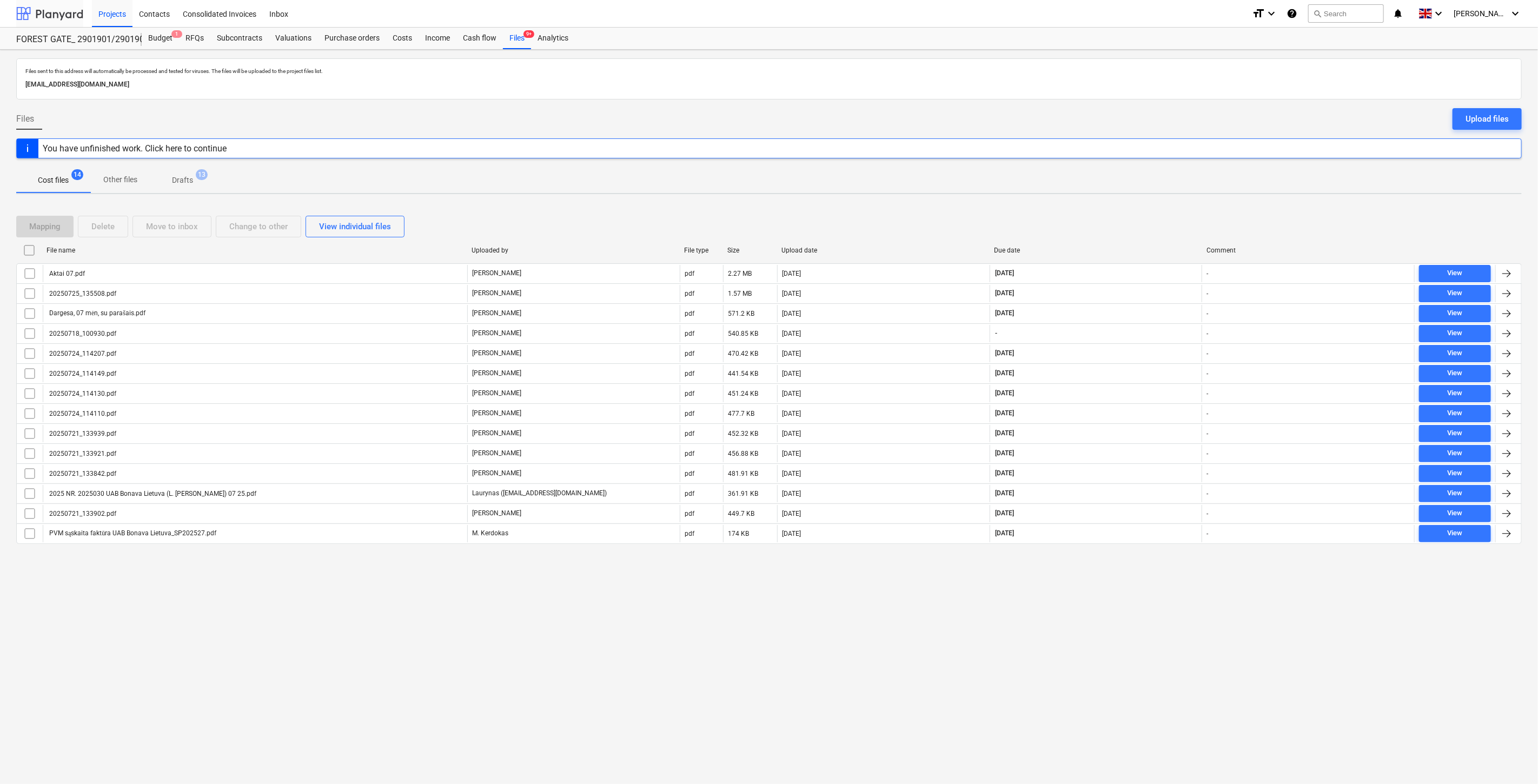 click at bounding box center [50, 14] 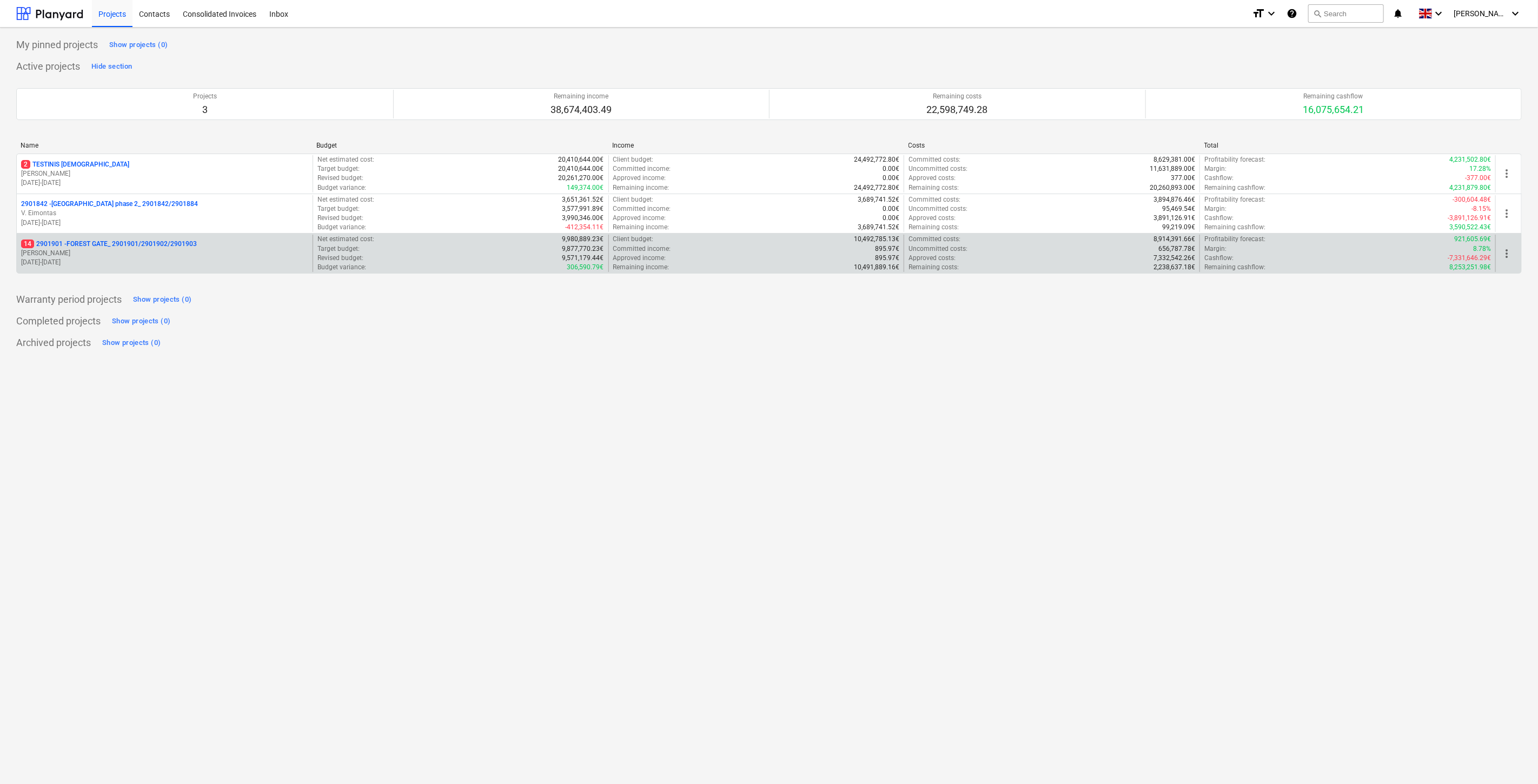 click on "[DATE]  -  [DATE]" at bounding box center (164, 262) 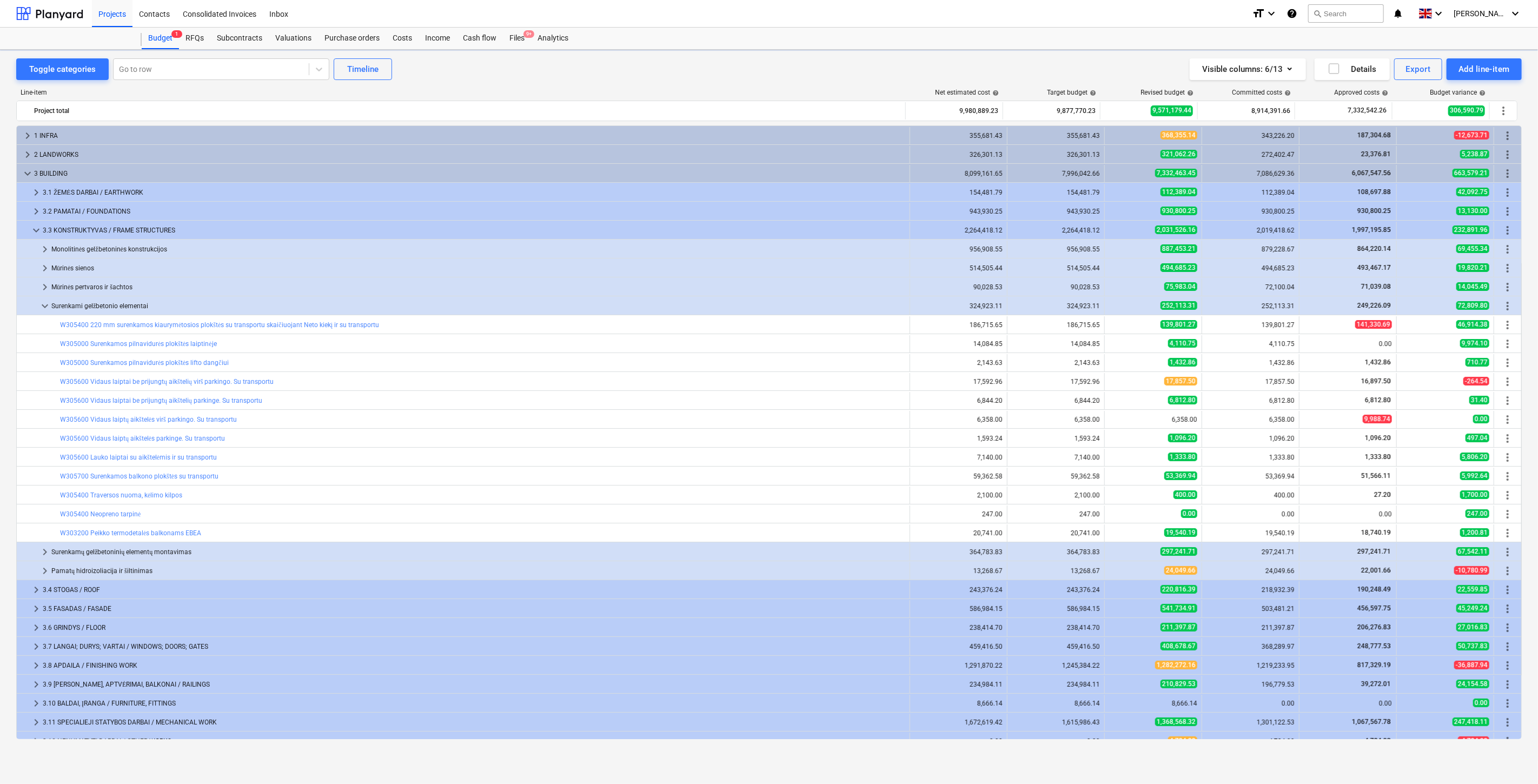 scroll, scrollTop: 60, scrollLeft: 0, axis: vertical 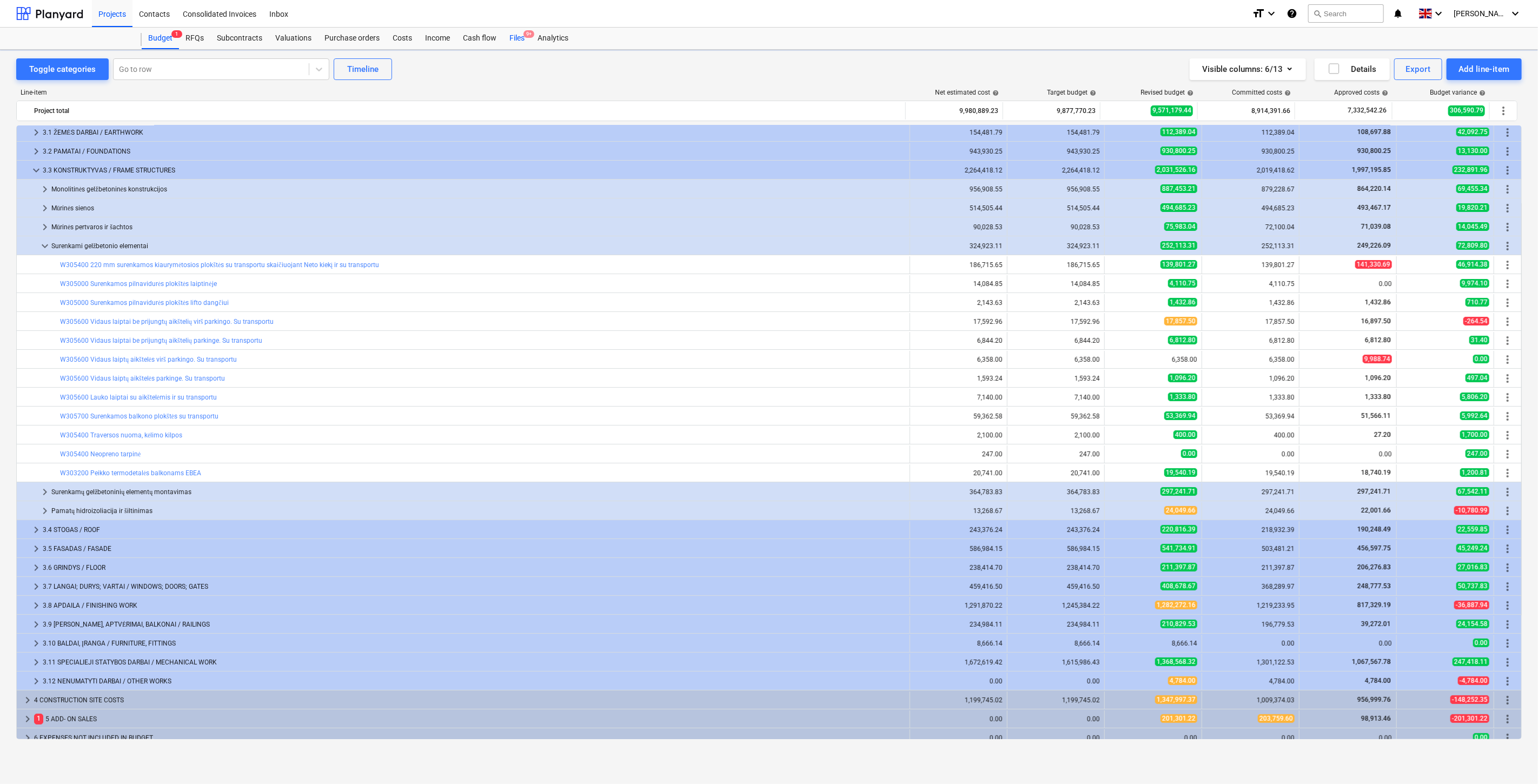 click on "Files 9+" at bounding box center (517, 38) 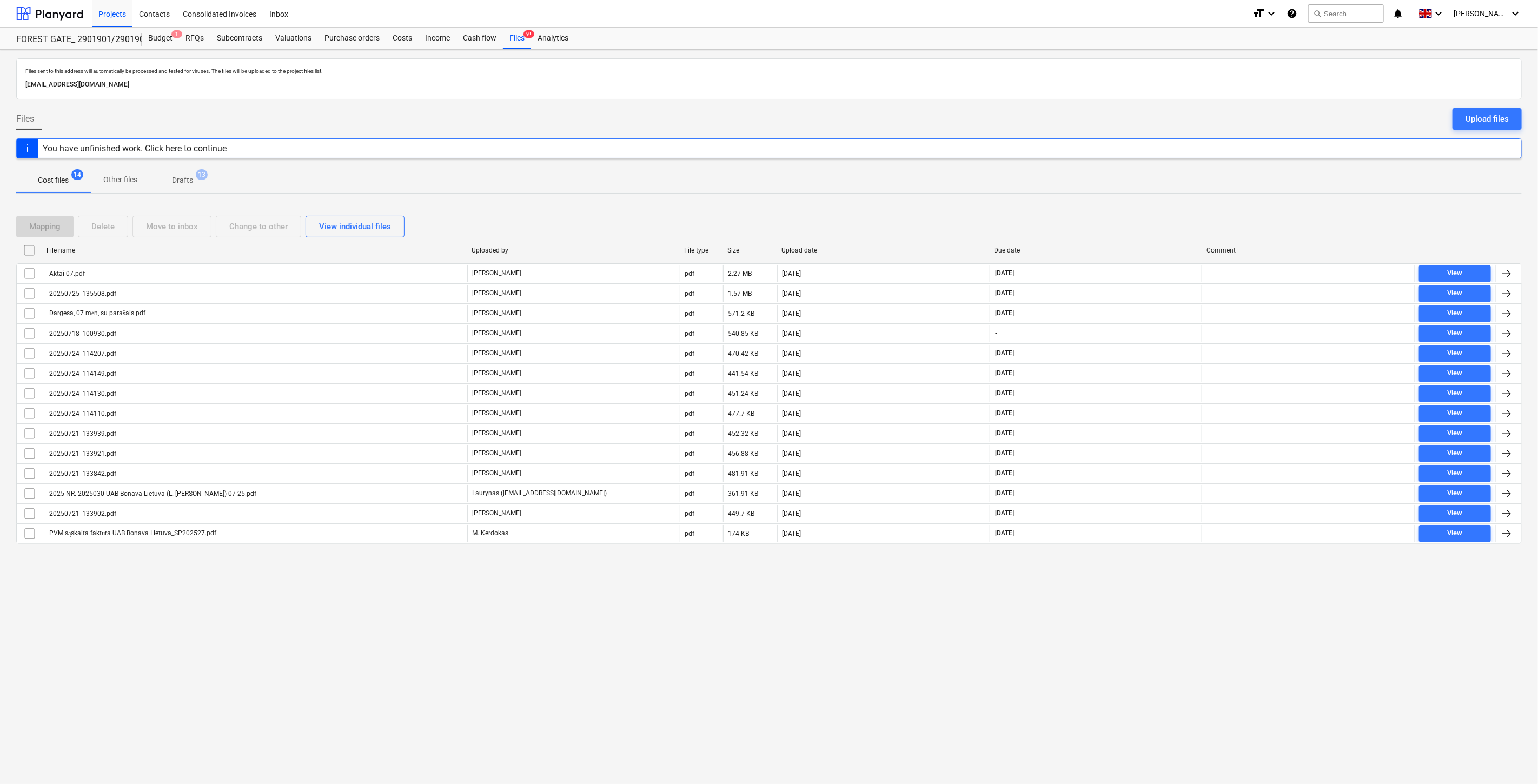 click on "Files sent to this address will automatically be processed and tested for viruses. The files will be uploaded to the project files list. [EMAIL_ADDRESS][DOMAIN_NAME] Files Upload files You have unfinished work. Click here to continue Cost files 14 Other files Drafts 13 Mapping Delete Move to inbox Change to other View individual files File name Uploaded by File type Size Upload date Due date Comment   Aktai 07.pdf [PERSON_NAME] pdf 2.27 MB [DATE] [DATE] - View   20250725_135508.pdf [PERSON_NAME] pdf 1.57 MB [DATE] [DATE] - View   Dargesa, 07 mėn, su parašais.pdf [PERSON_NAME] pdf 571.2 KB [DATE] [DATE] - View   20250718_100930.pdf [PERSON_NAME] pdf 540.85 KB [DATE] - - View   20250724_114207.pdf [PERSON_NAME] pdf 470.42 KB [DATE] [DATE] - View   20250724_114149.pdf [PERSON_NAME] pdf 441.54 KB [DATE] [DATE] - View   20250724_114130.pdf [PERSON_NAME] pdf 451.24 KB [DATE] [DATE] - View   20250724_114110.pdf pdf - -" at bounding box center [769, 417] 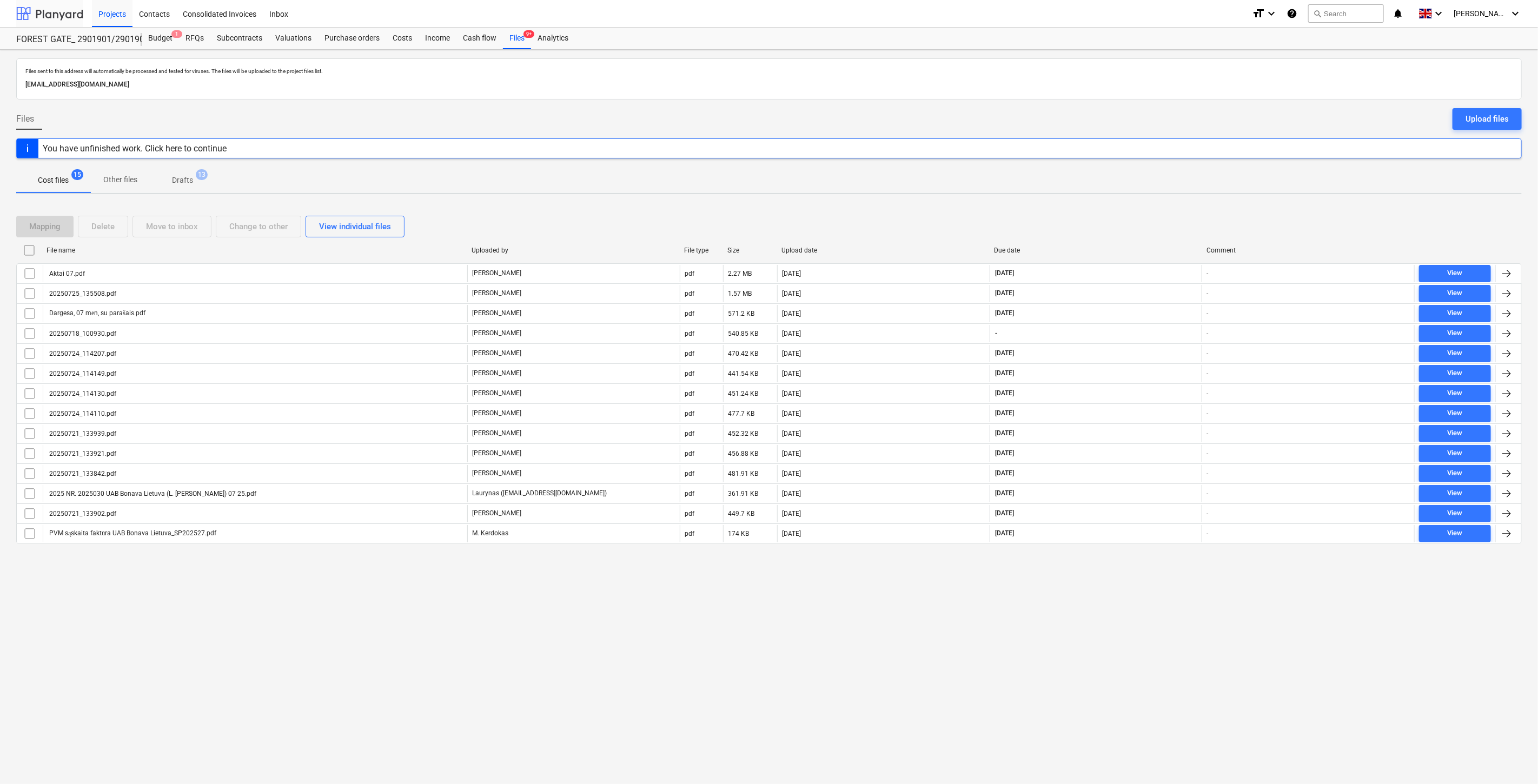 click at bounding box center (50, 14) 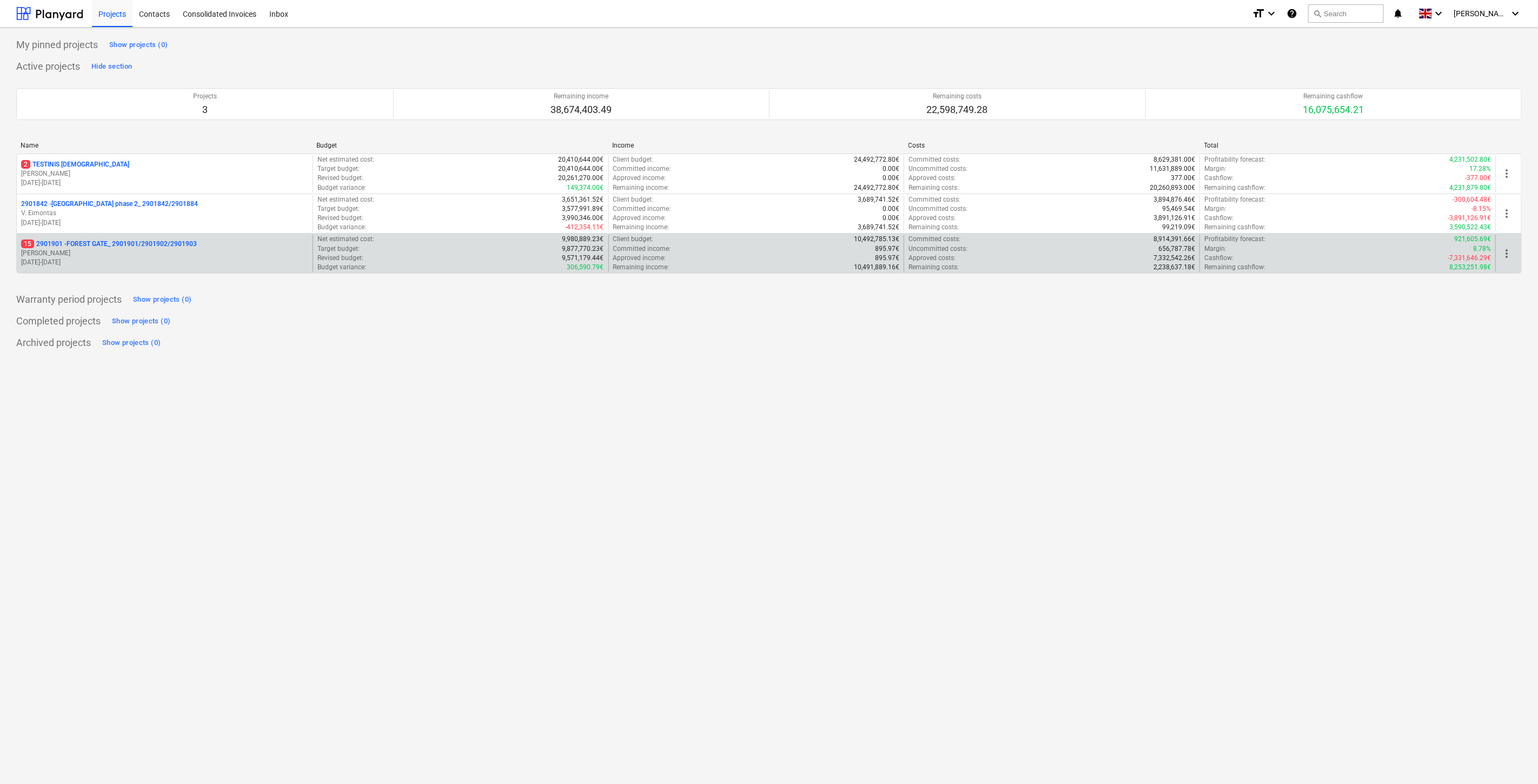 click on "[PERSON_NAME]" at bounding box center [164, 253] 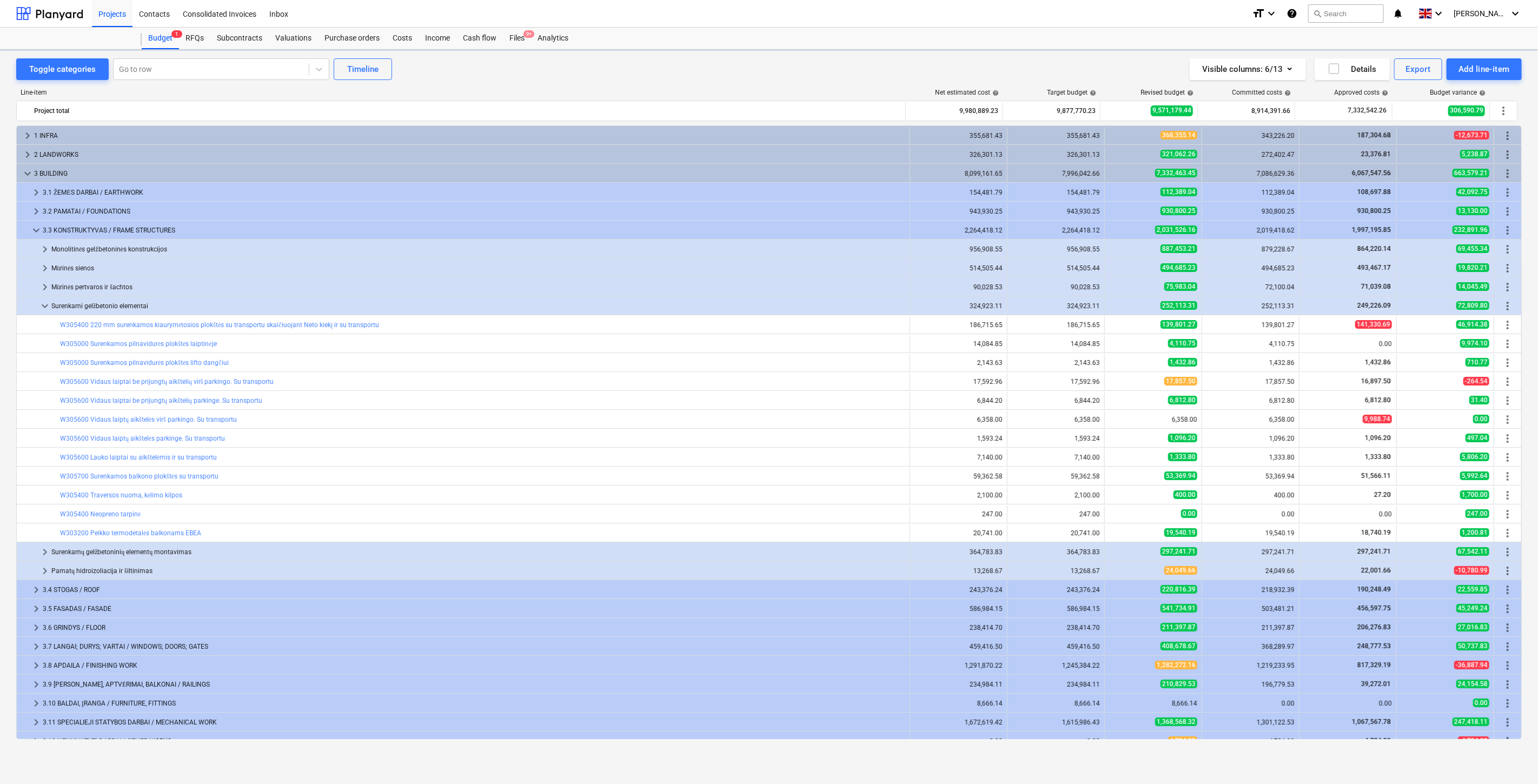 scroll, scrollTop: 60, scrollLeft: 0, axis: vertical 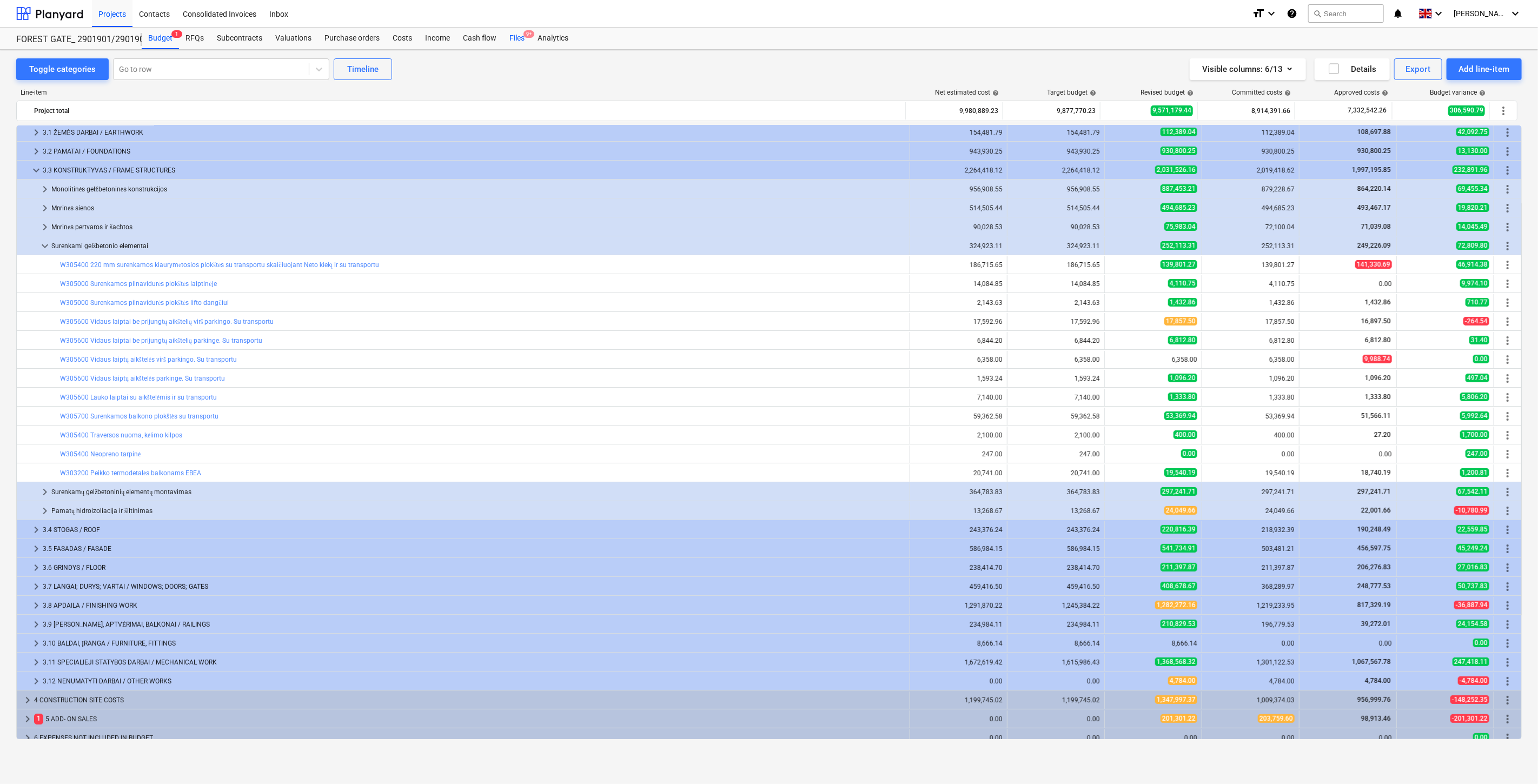 click on "Files 9+" at bounding box center (517, 38) 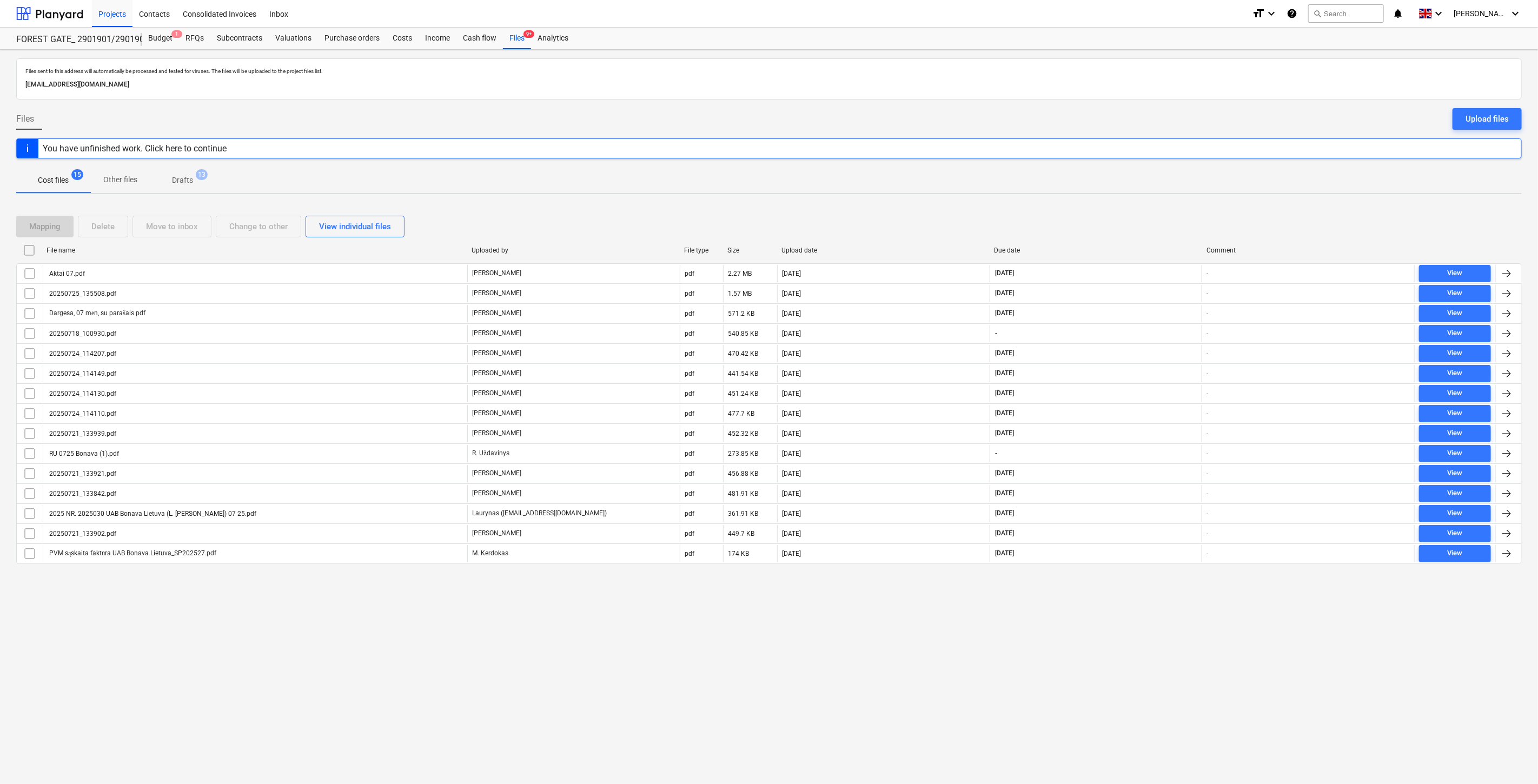 click on "Files sent to this address will automatically be processed and tested for viruses. The files will be uploaded to the project files list. [EMAIL_ADDRESS][DOMAIN_NAME] Files Upload files You have unfinished work. Click here to continue Cost files 15 Other files Drafts 13 Mapping Delete Move to inbox Change to other View individual files File name Uploaded by File type Size Upload date Due date Comment   Aktai 07.pdf [PERSON_NAME] pdf 2.27 MB [DATE] [DATE] - View   20250725_135508.pdf [PERSON_NAME] pdf 1.57 MB [DATE] [DATE] - View   Dargesa, 07 mėn, su parašais.pdf [PERSON_NAME] pdf 571.2 KB [DATE] [DATE] - View   20250718_100930.pdf [PERSON_NAME] pdf 540.85 KB [DATE] - - View   20250724_114207.pdf [PERSON_NAME] pdf 470.42 KB [DATE] [DATE] - View   20250724_114149.pdf [PERSON_NAME] pdf 441.54 KB [DATE] [DATE] - View   20250724_114130.pdf [PERSON_NAME] pdf 451.24 KB [DATE] [DATE] - View   20250724_114110.pdf pdf - -" at bounding box center [769, 417] 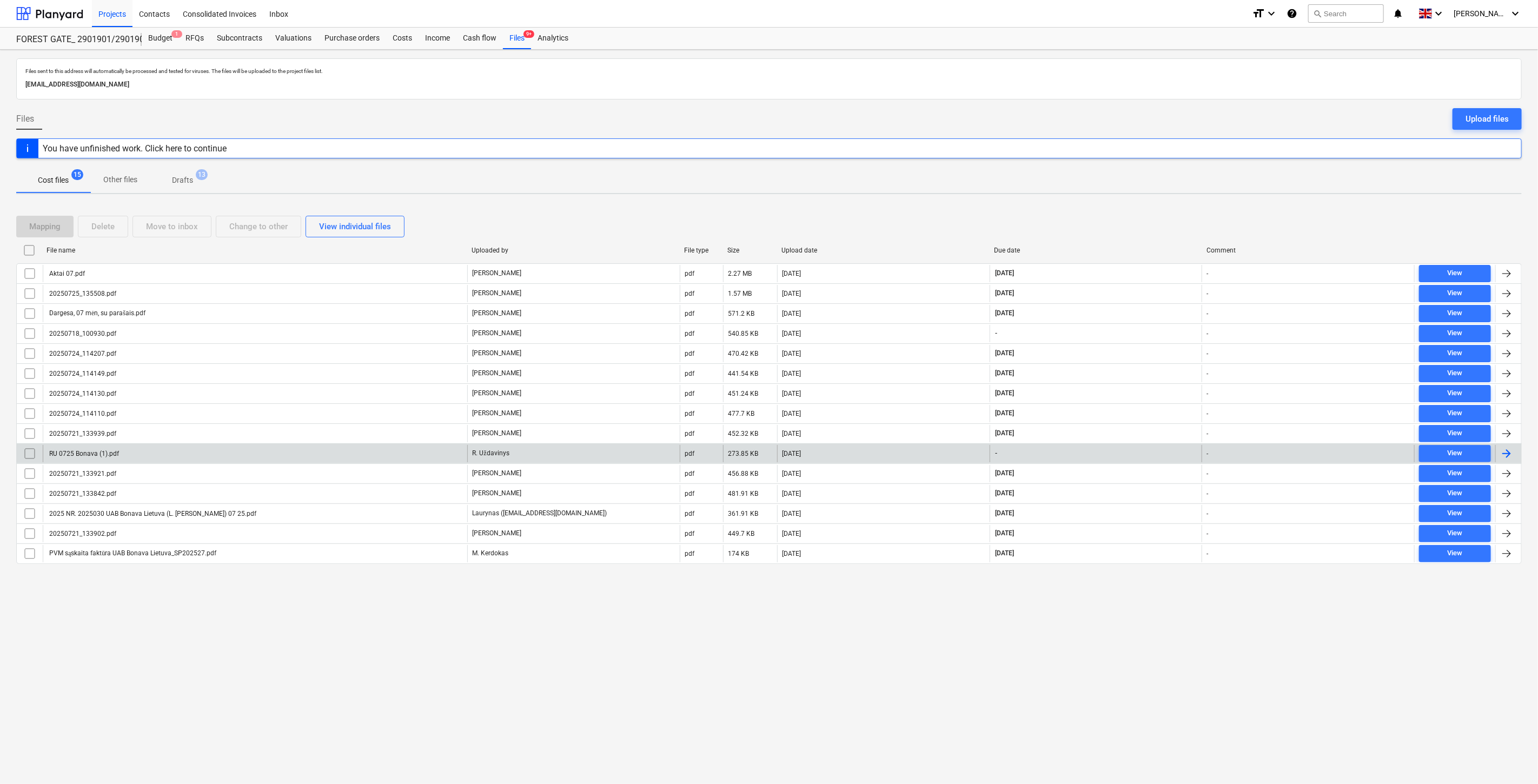click on "RU 0725 Bonava (1).pdf" at bounding box center [255, 454] 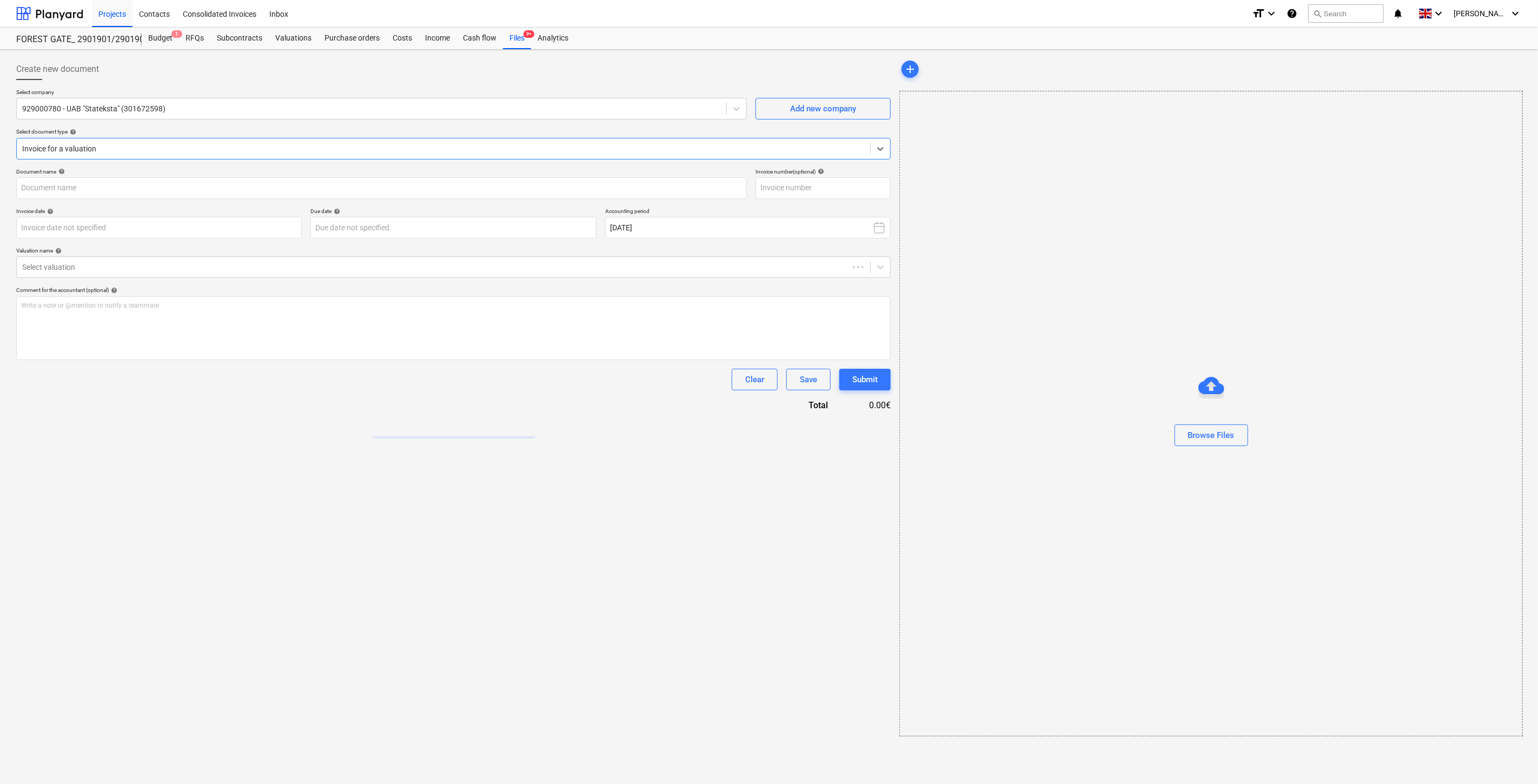 type on "RU 0725 Bonava (1).pdf" 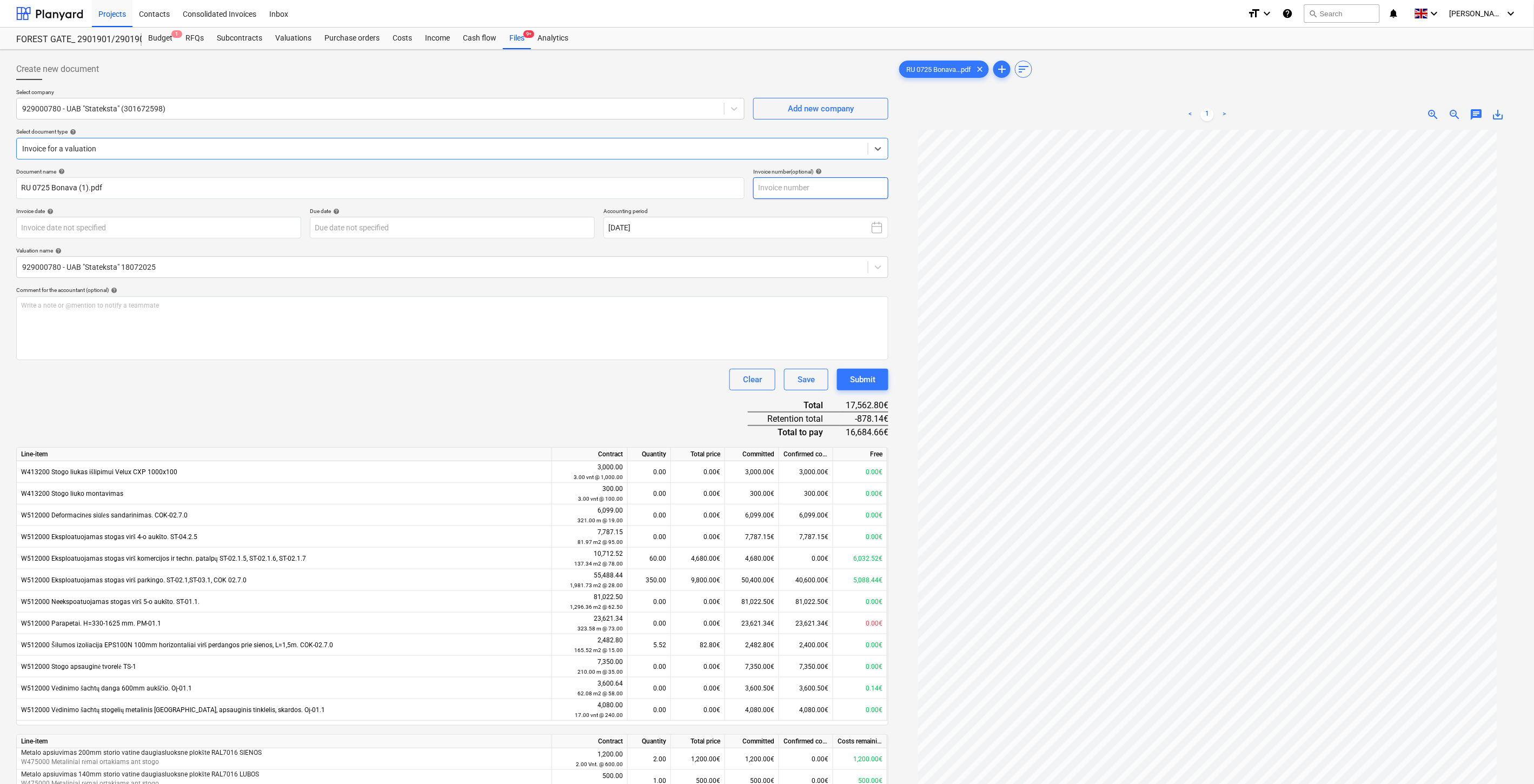 click at bounding box center (821, 188) 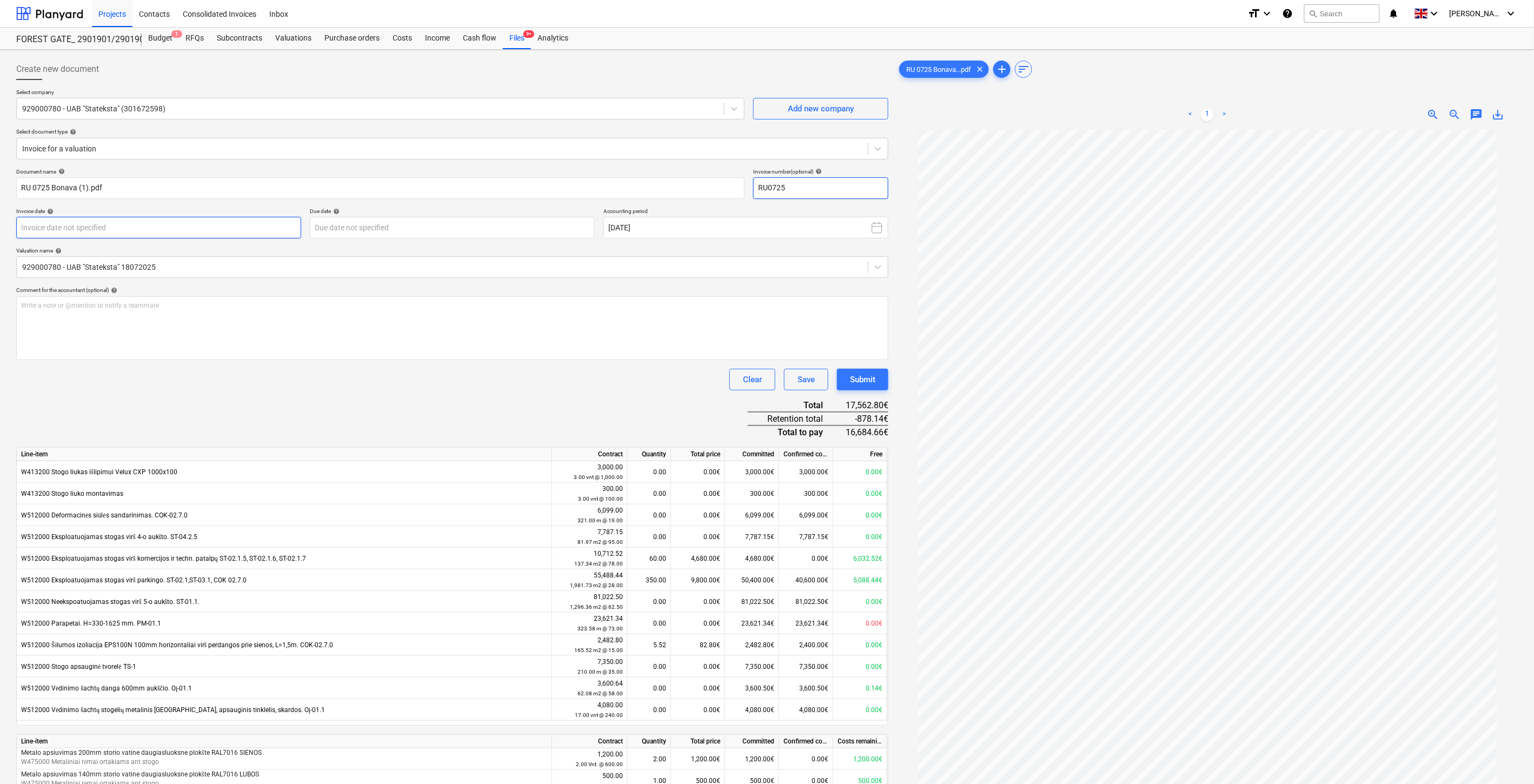 type on "RU0725" 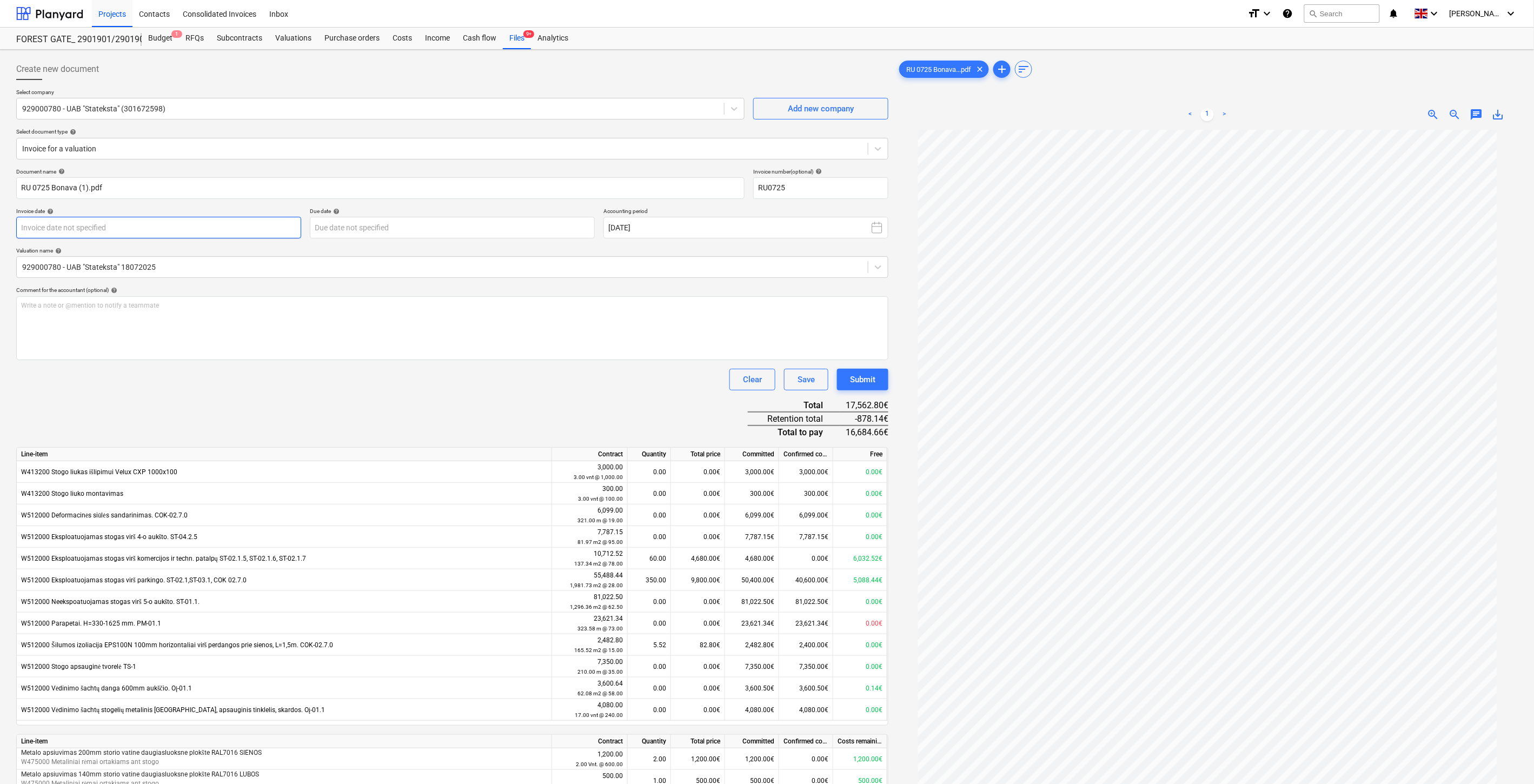 click on "Projects Contacts Consolidated Invoices Inbox format_size keyboard_arrow_down help search Search notifications 0 keyboard_arrow_down [PERSON_NAME] keyboard_arrow_down FOREST GATE_ 2901901/2901902/2901903 Budget 1 RFQs Subcontracts Valuations Purchase orders Costs Income Cash flow Files 9+ Analytics Create new document Select company 929000780 - UAB "Stateksta" (301672598)  Add new company Select document type help Invoice for a valuation Document name help RU 0725 Bonava (1).pdf Invoice number  (optional) help RU0725 Invoice date help Press the down arrow key to interact with the calendar and
select a date. Press the question mark key to get the keyboard shortcuts for changing dates. Due date help Press the down arrow key to interact with the calendar and
select a date. Press the question mark key to get the keyboard shortcuts for changing dates. Accounting period [DATE] Valuation name help 929000780 - UAB "Stateksta" 18072025 Comment for the accountant (optional) help ﻿ Clear Save Submit Free" at bounding box center (767, 392) 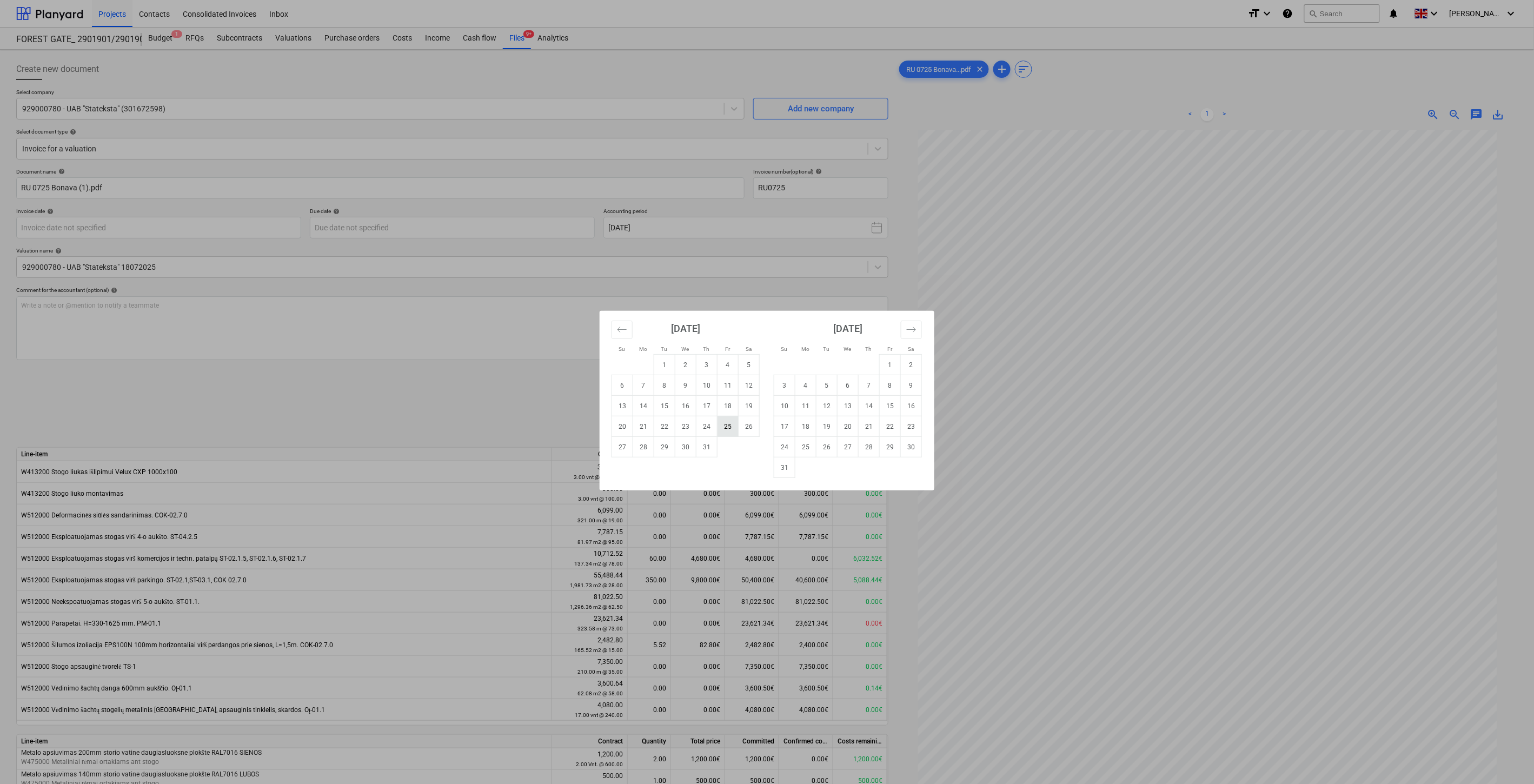 click on "25" at bounding box center (728, 427) 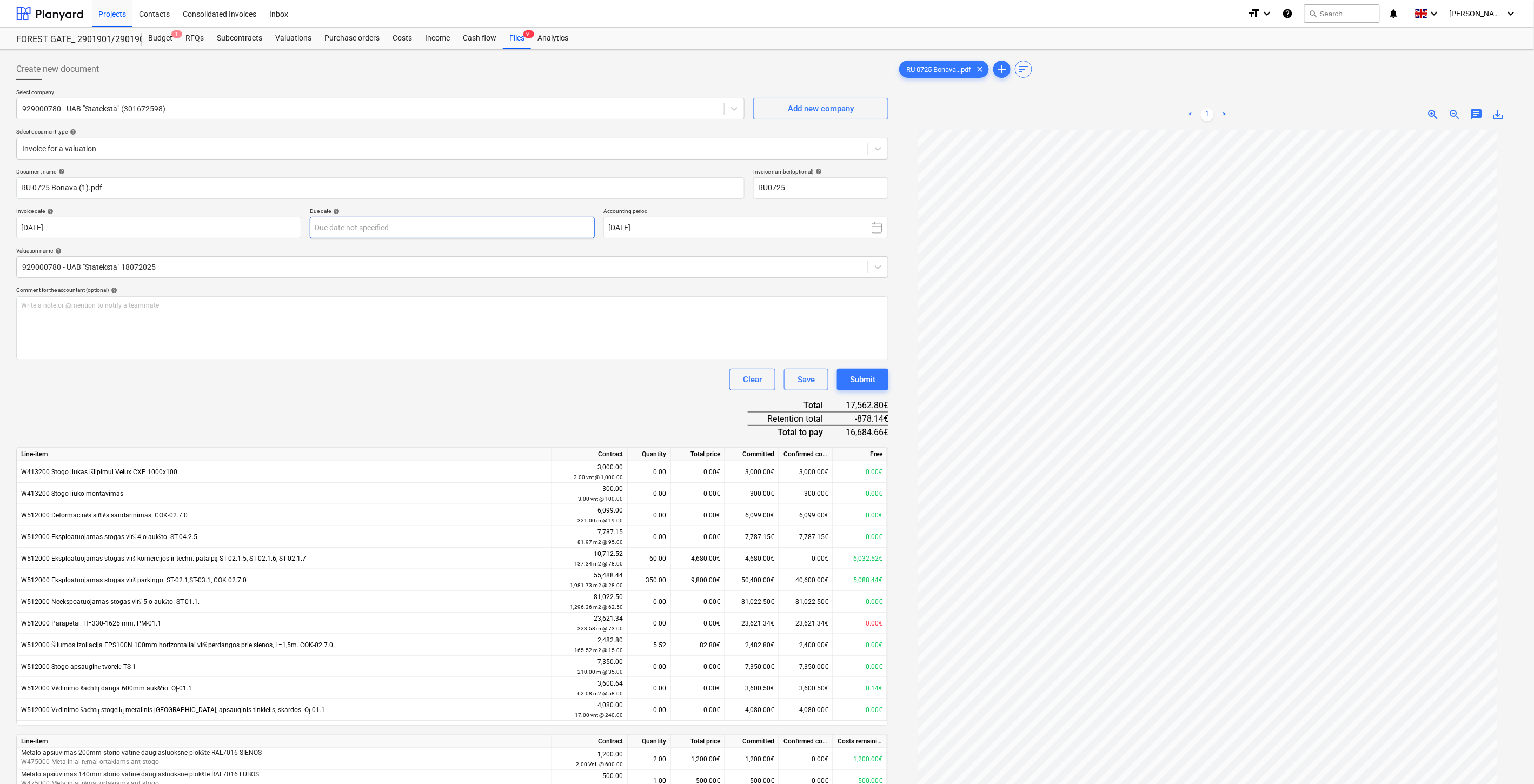 click on "Projects Contacts Consolidated Invoices Inbox format_size keyboard_arrow_down help search Search notifications 0 keyboard_arrow_down [PERSON_NAME] keyboard_arrow_down FOREST GATE_ 2901901/2901902/2901903 Budget 1 RFQs Subcontracts Valuations Purchase orders Costs Income Cash flow Files 9+ Analytics Create new document Select company 929000780 - UAB "Stateksta" (301672598)  Add new company Select document type help Invoice for a valuation Document name help RU 0725 Bonava (1).pdf Invoice number  (optional) help RU0725 Invoice date help [DATE] [DATE] Press the down arrow key to interact with the calendar and
select a date. Press the question mark key to get the keyboard shortcuts for changing dates. Due date help Press the down arrow key to interact with the calendar and
select a date. Press the question mark key to get the keyboard shortcuts for changing dates. Accounting period [DATE] Valuation name help 929000780 - UAB "Stateksta" 18072025 Comment for the accountant (optional) help ﻿" at bounding box center (767, 392) 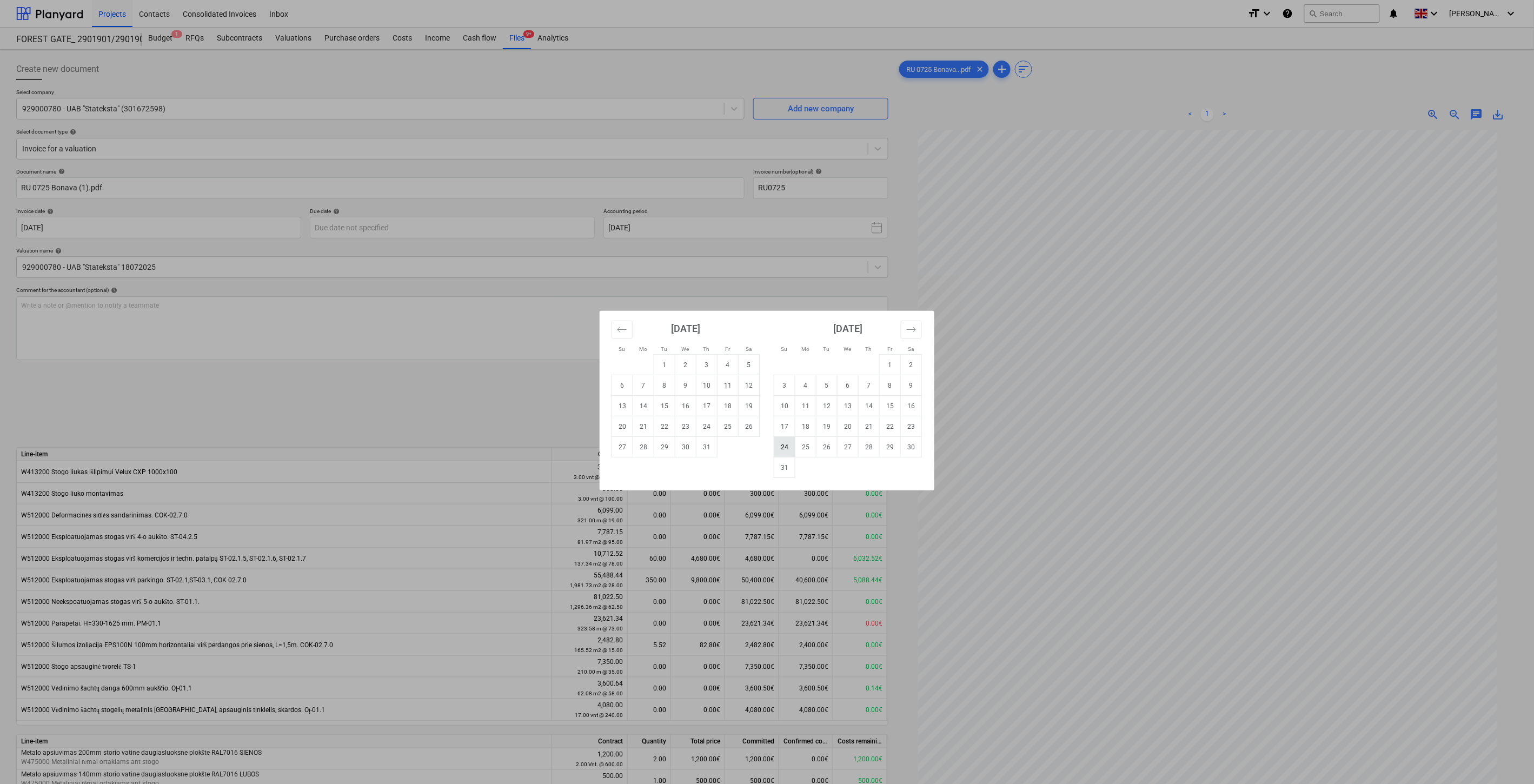 click on "24" at bounding box center (785, 447) 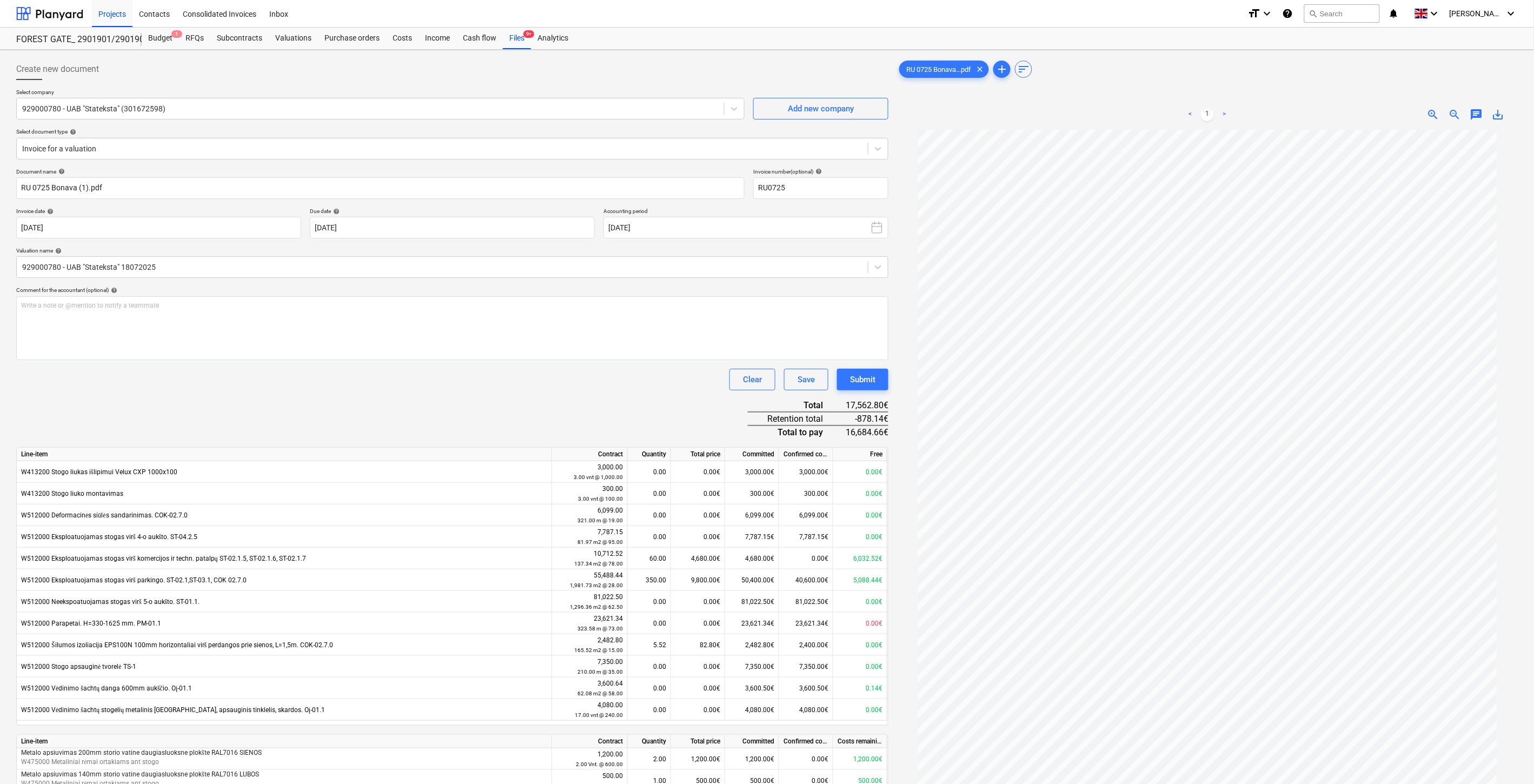 click on "Document name help RU 0725 Bonava (1).pdf Invoice number  (optional) help RU0725 Invoice date help [DATE] [DATE] Press the down arrow key to interact with the calendar and
select a date. Press the question mark key to get the keyboard shortcuts for changing dates. Due date help [DATE] [DATE] Press the down arrow key to interact with the calendar and
select a date. Press the question mark key to get the keyboard shortcuts for changing dates. Accounting period [DATE] Valuation name help 929000780 - UAB "Stateksta" 18072025 Comment for the accountant (optional) help Write a note or @mention to notify a teammate ﻿ Clear Save Submit Total 17,562.80€ Retention total -878.14€ Total to pay 16,684.66€ Line-item Contract Quantity Total price Committed Confirmed costs Free W413200 Stogo liukas išlipimui Velux CXP 1000x100 3,000.00 3.00 vnt @ 1,000.00 0.00 0.00€ 3,000.00€ 3,000.00€ 0.00€ W413200 Stogo liuko montavimas 300.00 3.00 vnt @ 100.00 0.00 0.00€ 300.00€ 300.00€ 0.00" at bounding box center [452, 649] 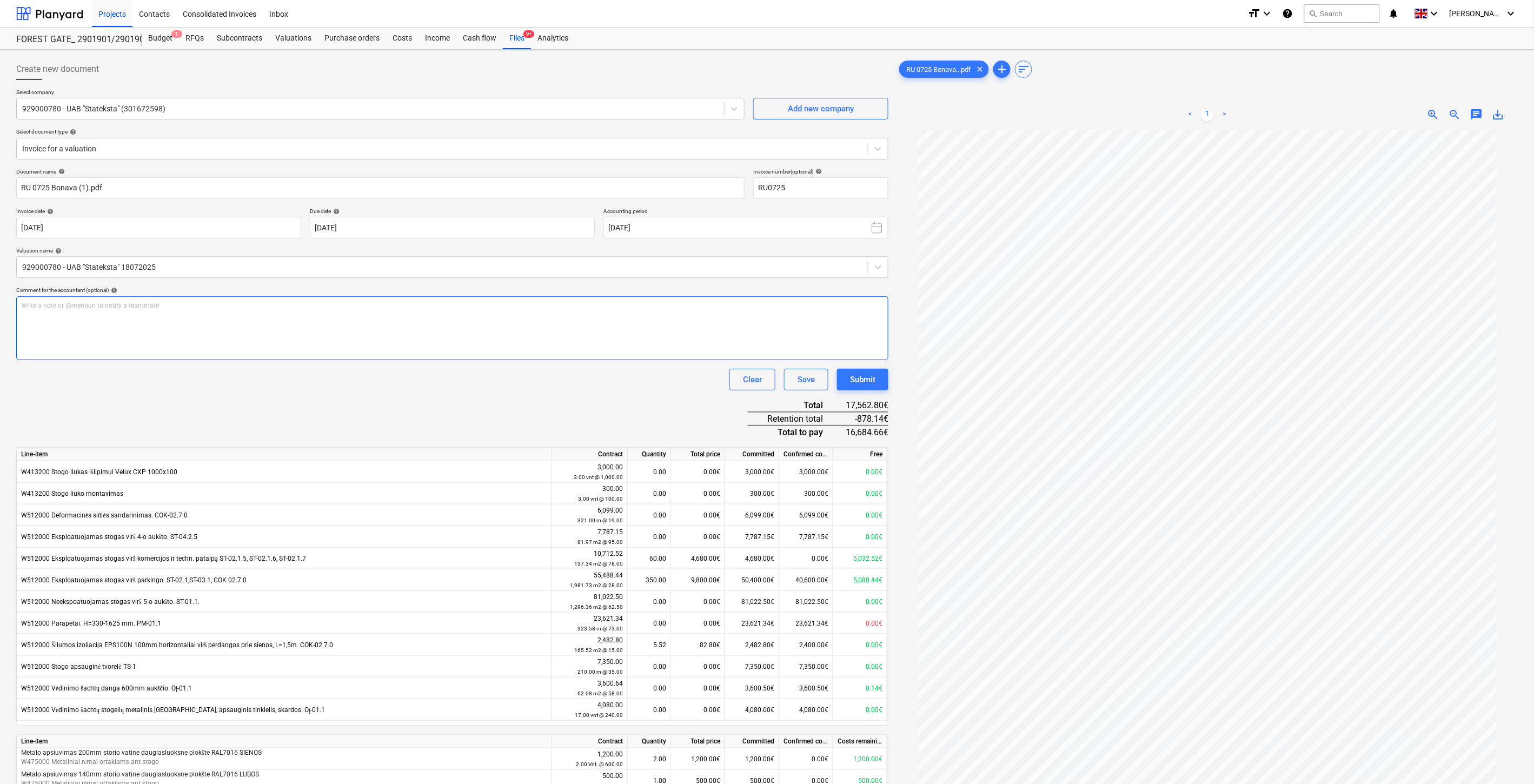drag, startPoint x: 445, startPoint y: 395, endPoint x: 38, endPoint y: 336, distance: 411.2542 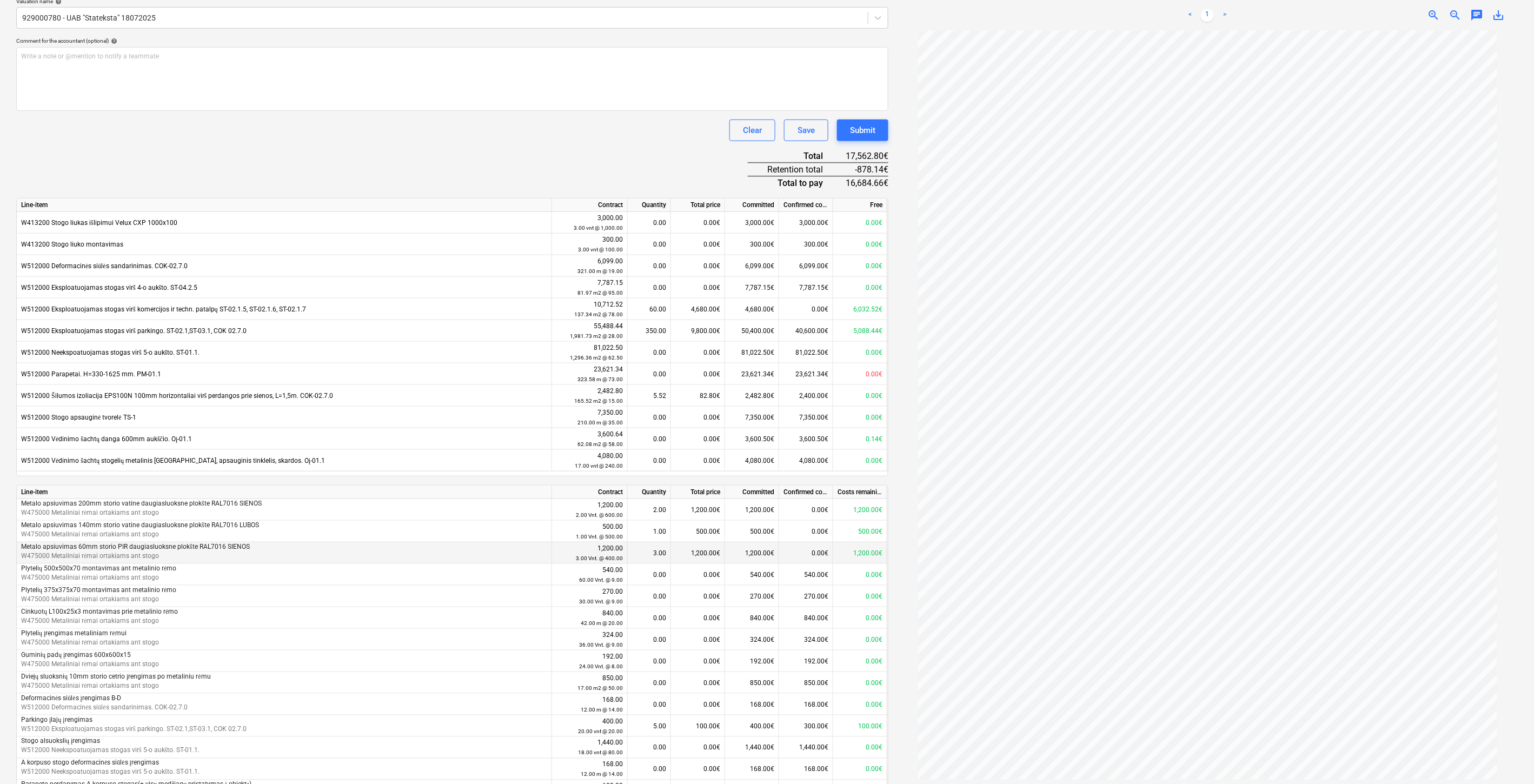 scroll, scrollTop: 355, scrollLeft: 0, axis: vertical 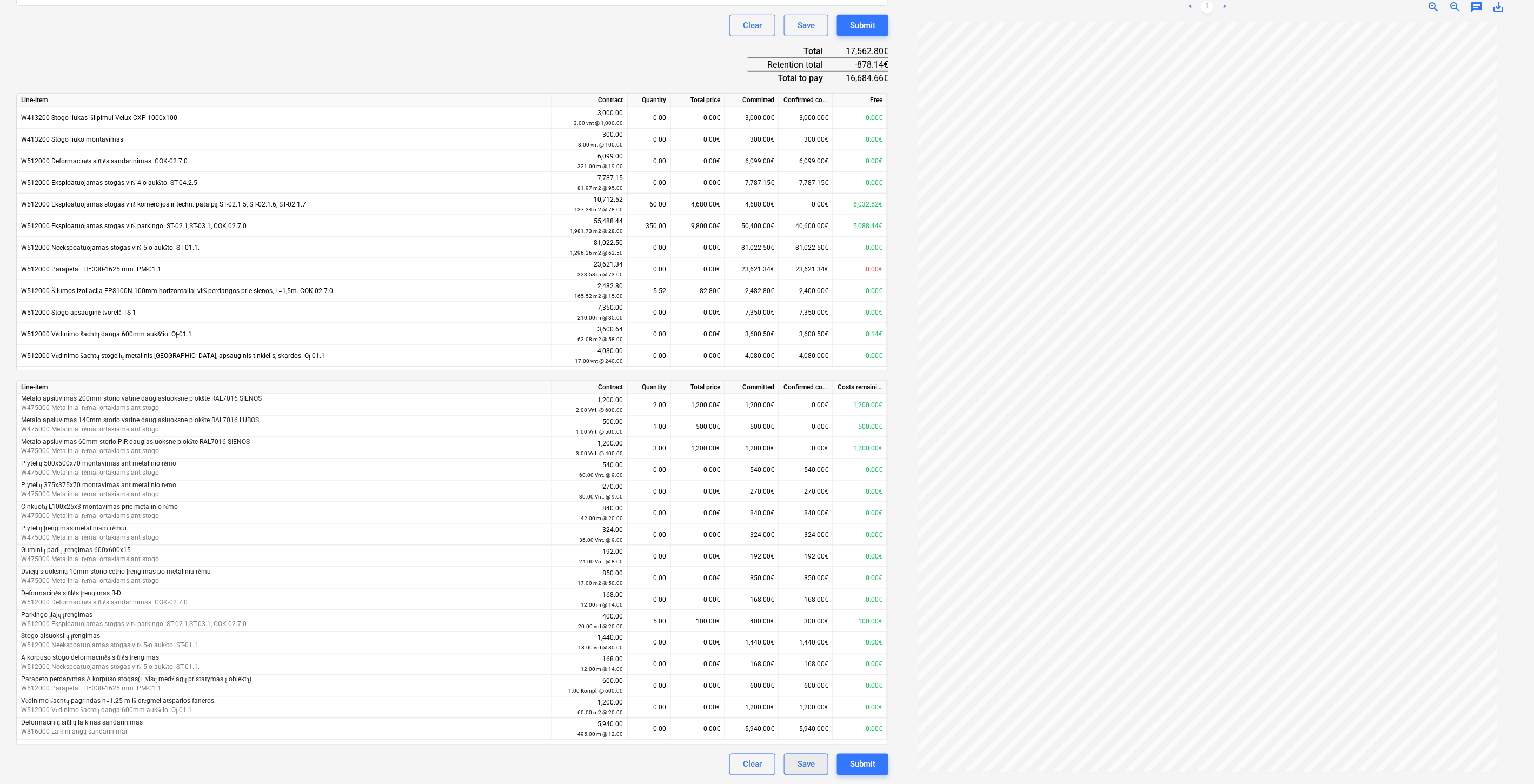 click on "Save" at bounding box center (806, 765) 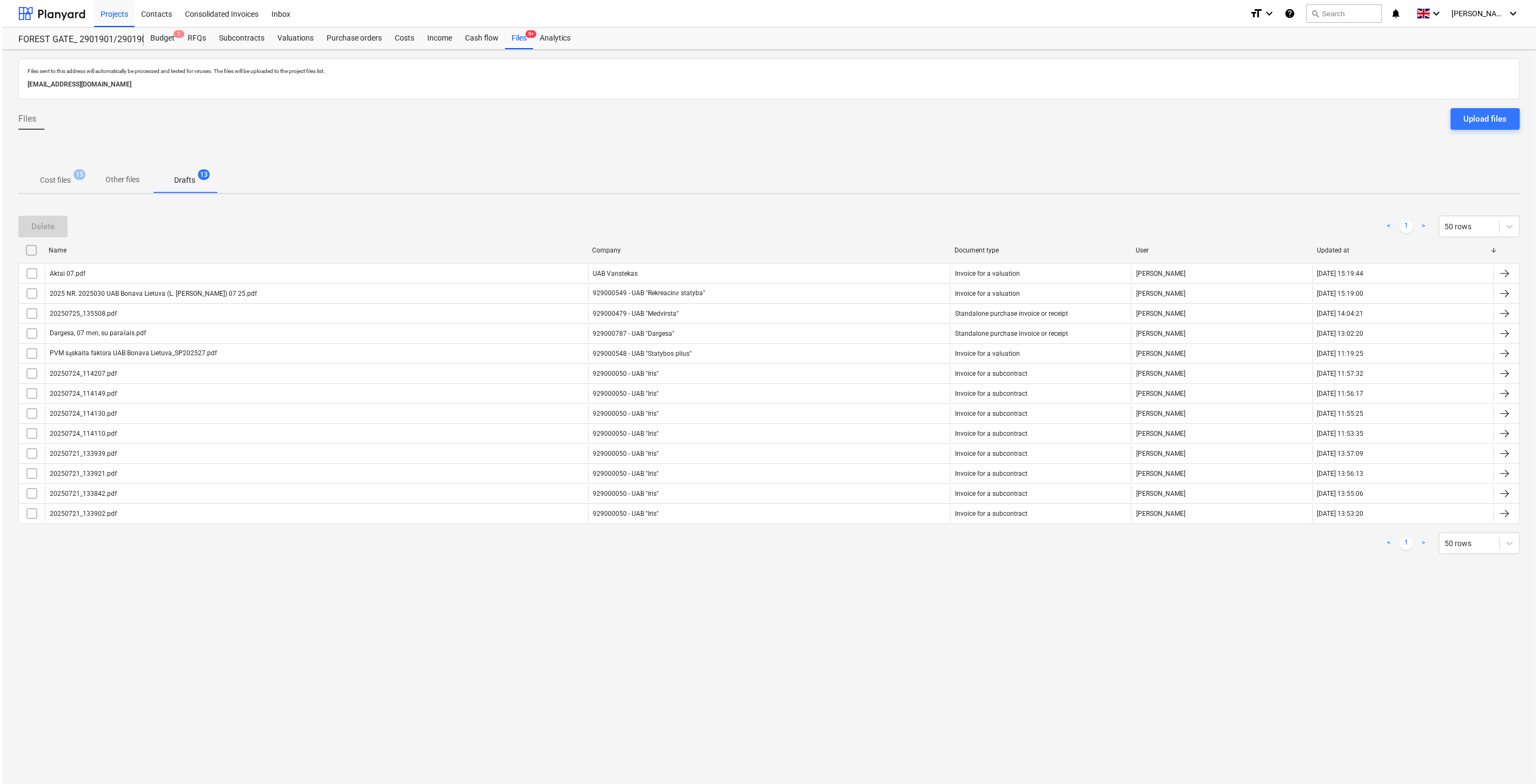 scroll, scrollTop: 0, scrollLeft: 0, axis: both 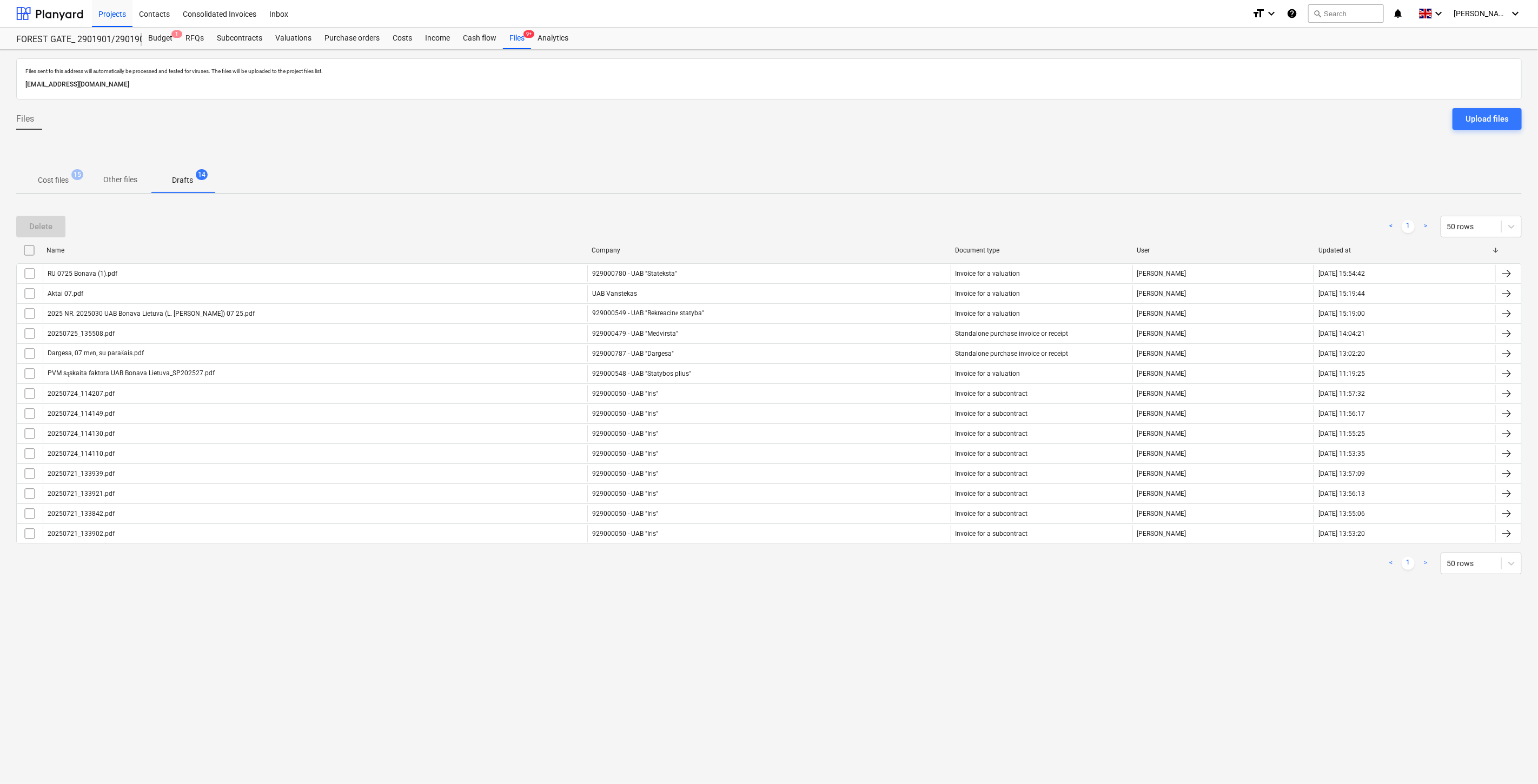 click on "Files sent to this address will automatically be processed and tested for viruses. The files will be uploaded to the project files list. [EMAIL_ADDRESS][DOMAIN_NAME] Files Upload files Cost files 15 Other files Drafts 14 Delete < 1 > 50 rows Name Company Document type User Updated at RU 0725 Bonava (1).pdf 929000780 - UAB "Stateksta" Invoice for a valuation [PERSON_NAME] [DATE] 15:54:42 Aktai 07.pdf UAB Vanstekas Invoice for a valuation [PERSON_NAME] [DATE] 15:19:44 2025 NR. 2025030 UAB Bonava Lietuva (L. [PERSON_NAME]) 07 25.pdf 929000549 - UAB "Rekreacinė statyba" Invoice for a valuation [PERSON_NAME] [DATE] 15:19:00 20250725_135508.pdf 929000479 - UAB "Medvirsta" Standalone purchase invoice or receipt [PERSON_NAME] [DATE] 14:04:21 Dargesa, 07 mėn, su parašais.pdf 929000787 - UAB "Dargesa" Standalone purchase invoice or receipt [PERSON_NAME] [DATE] 13:02:20 PVM sąskaita faktūra  UAB Bonava Lietuva_SP202527.pdf Invoice for a valuation < 1 >" at bounding box center (769, 417) 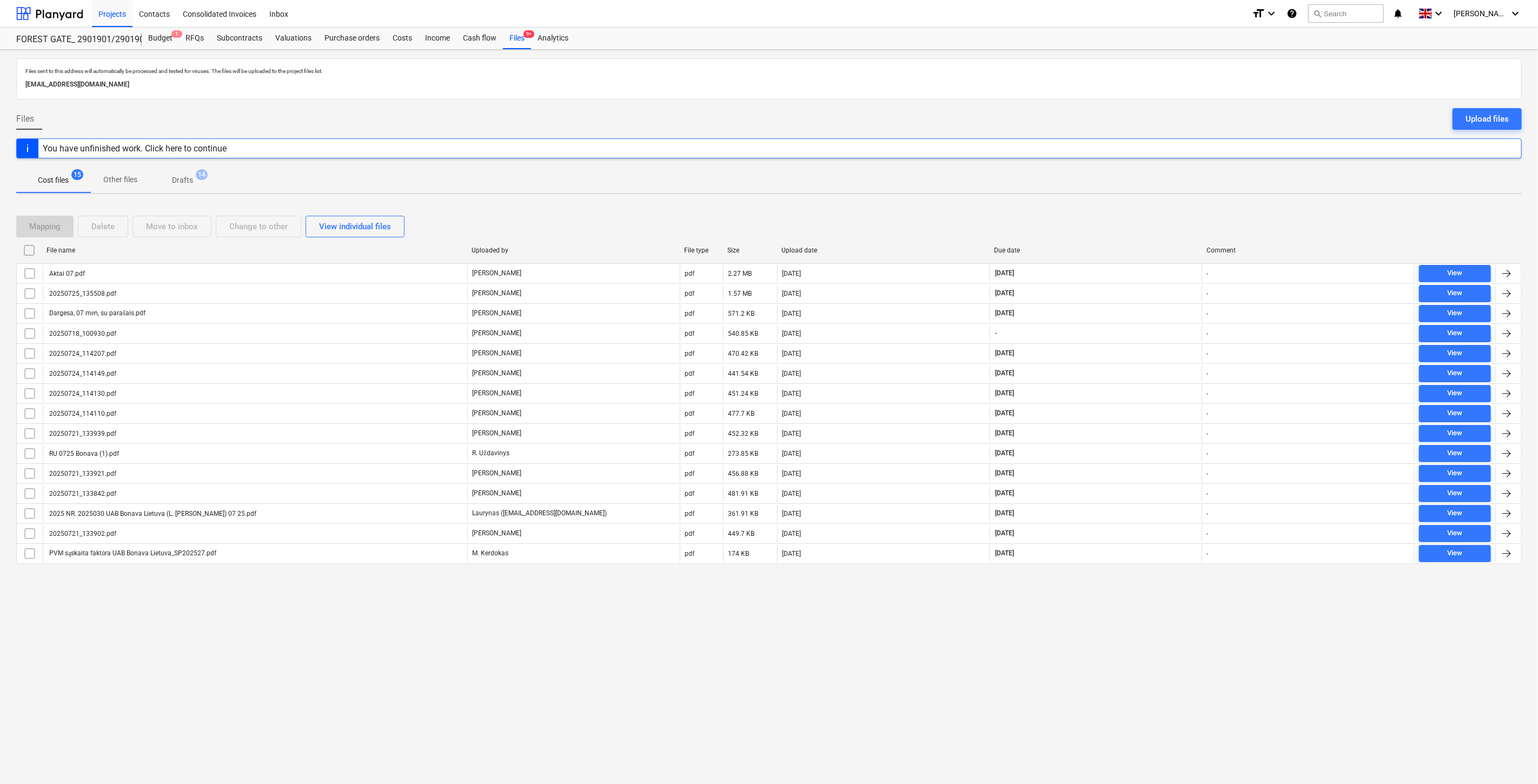 click on "Files sent to this address will automatically be processed and tested for viruses. The files will be uploaded to the project files list. [EMAIL_ADDRESS][DOMAIN_NAME] Files Upload files You have unfinished work. Click here to continue Cost files 15 Other files Drafts 14 Mapping Delete Move to inbox Change to other View individual files File name Uploaded by File type Size Upload date Due date Comment   Aktai 07.pdf [PERSON_NAME] pdf 2.27 MB [DATE] [DATE] - View   20250725_135508.pdf [PERSON_NAME] pdf 1.57 MB [DATE] [DATE] - View   Dargesa, 07 mėn, su parašais.pdf [PERSON_NAME] pdf 571.2 KB [DATE] [DATE] - View   20250718_100930.pdf [PERSON_NAME] pdf 540.85 KB [DATE] - - View   20250724_114207.pdf [PERSON_NAME] pdf 470.42 KB [DATE] [DATE] - View   20250724_114149.pdf [PERSON_NAME] pdf 441.54 KB [DATE] [DATE] - View   20250724_114130.pdf [PERSON_NAME] pdf 451.24 KB [DATE] [DATE] - View   20250724_114110.pdf pdf - -" at bounding box center (769, 417) 